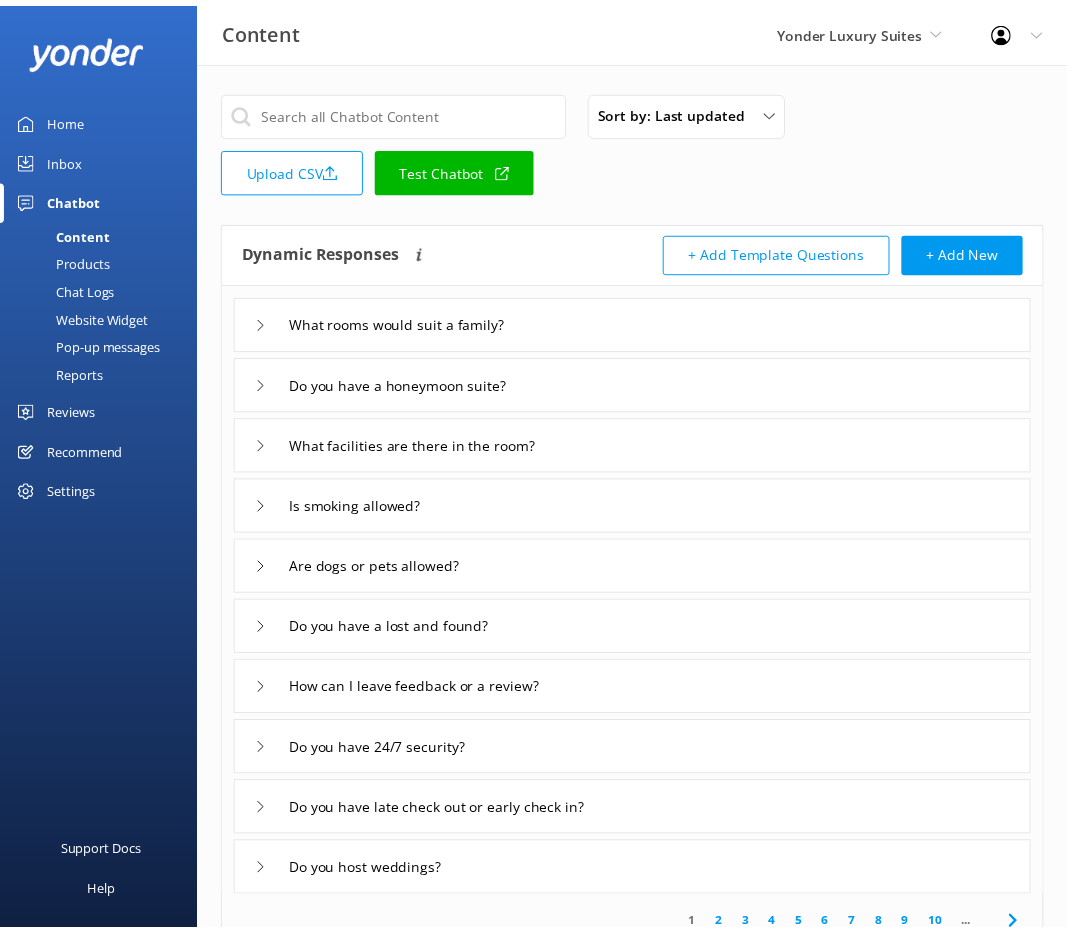 scroll, scrollTop: 0, scrollLeft: 0, axis: both 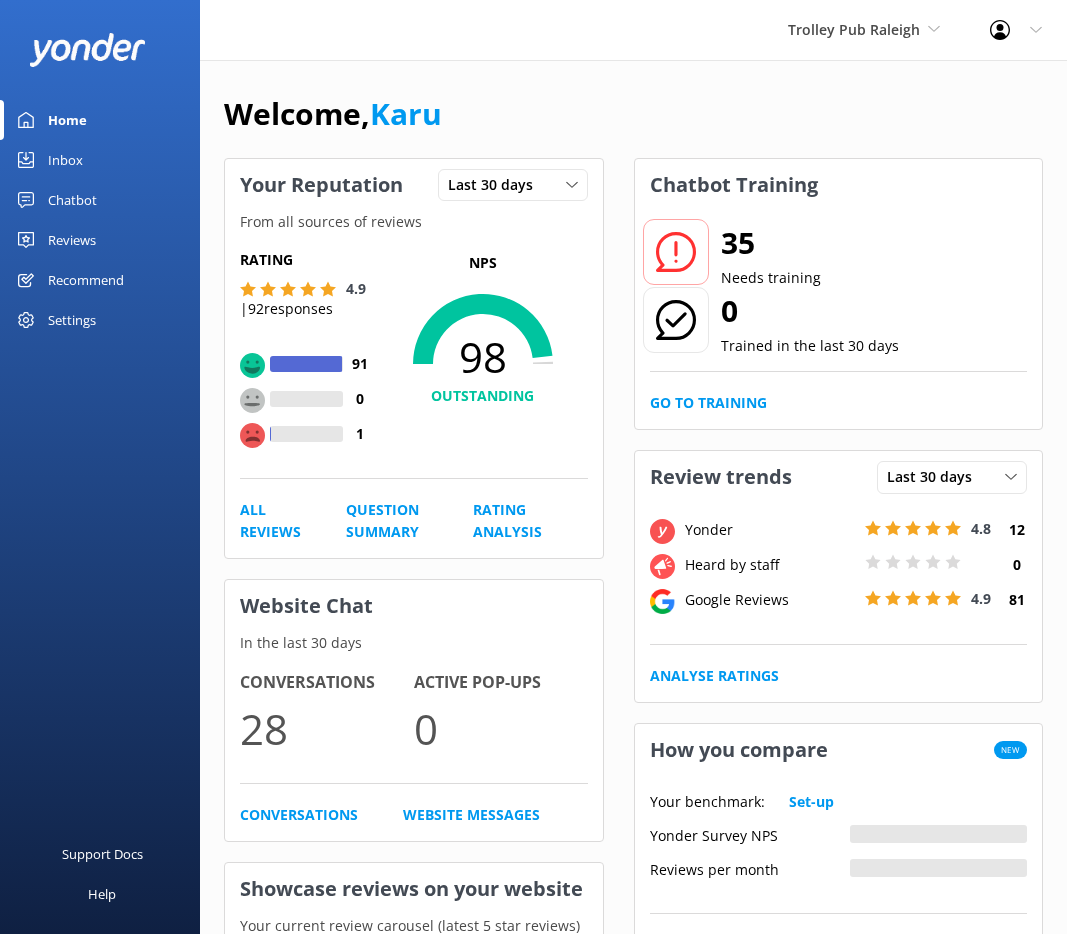click on "Chatbot" at bounding box center (72, 200) 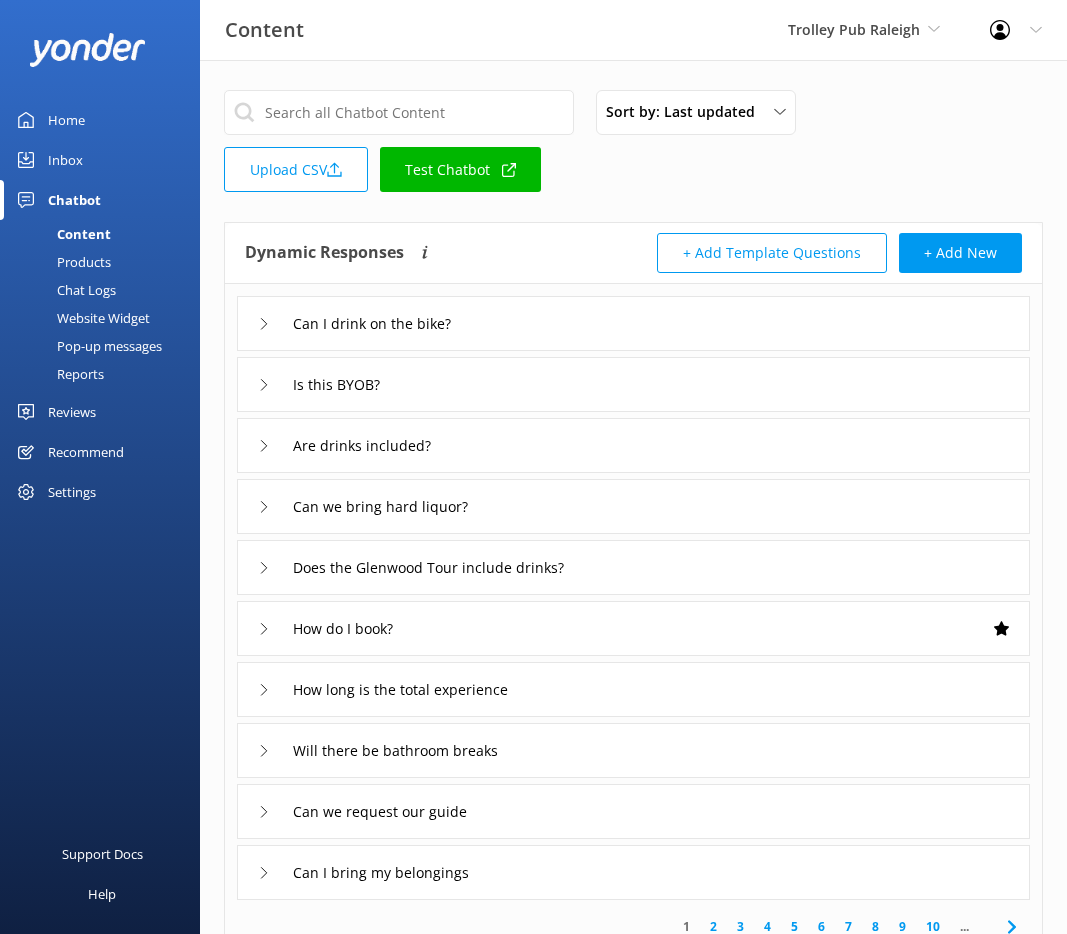 click on "Reports" at bounding box center (58, 374) 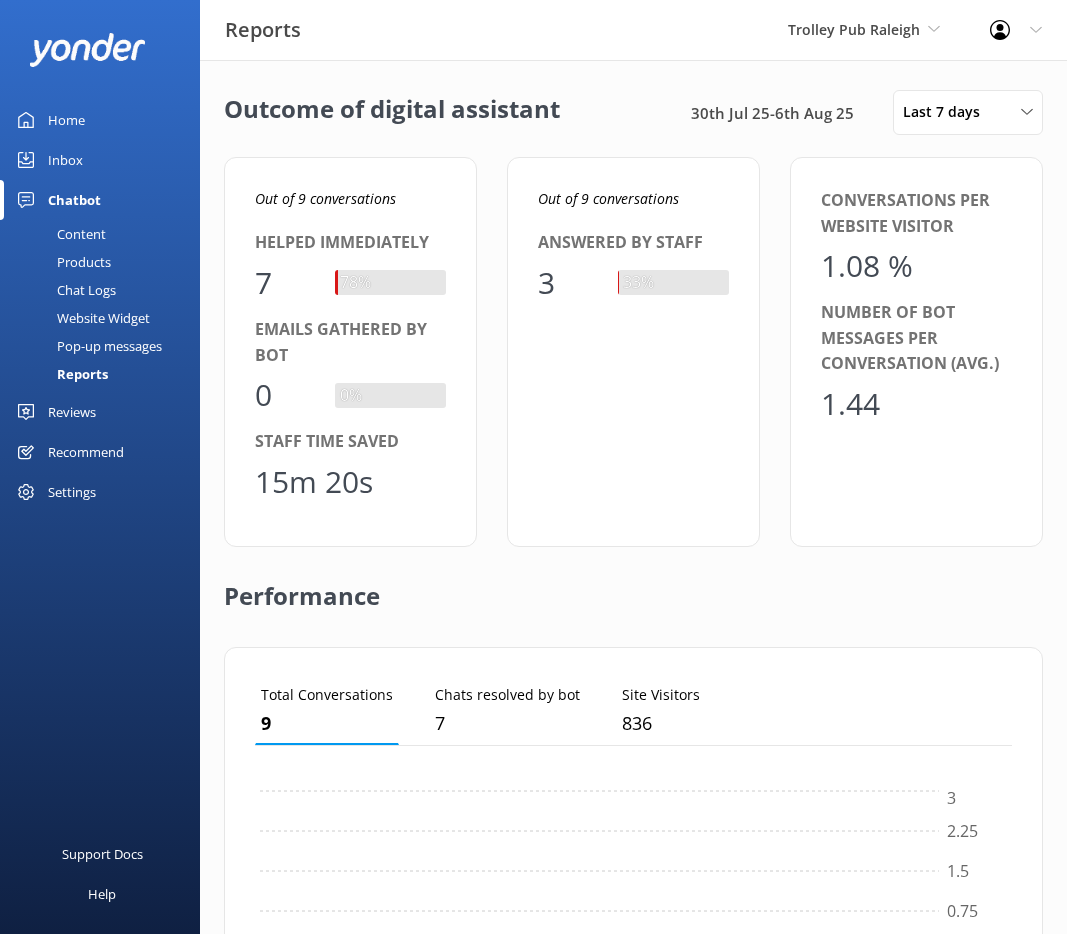 scroll, scrollTop: 16, scrollLeft: 16, axis: both 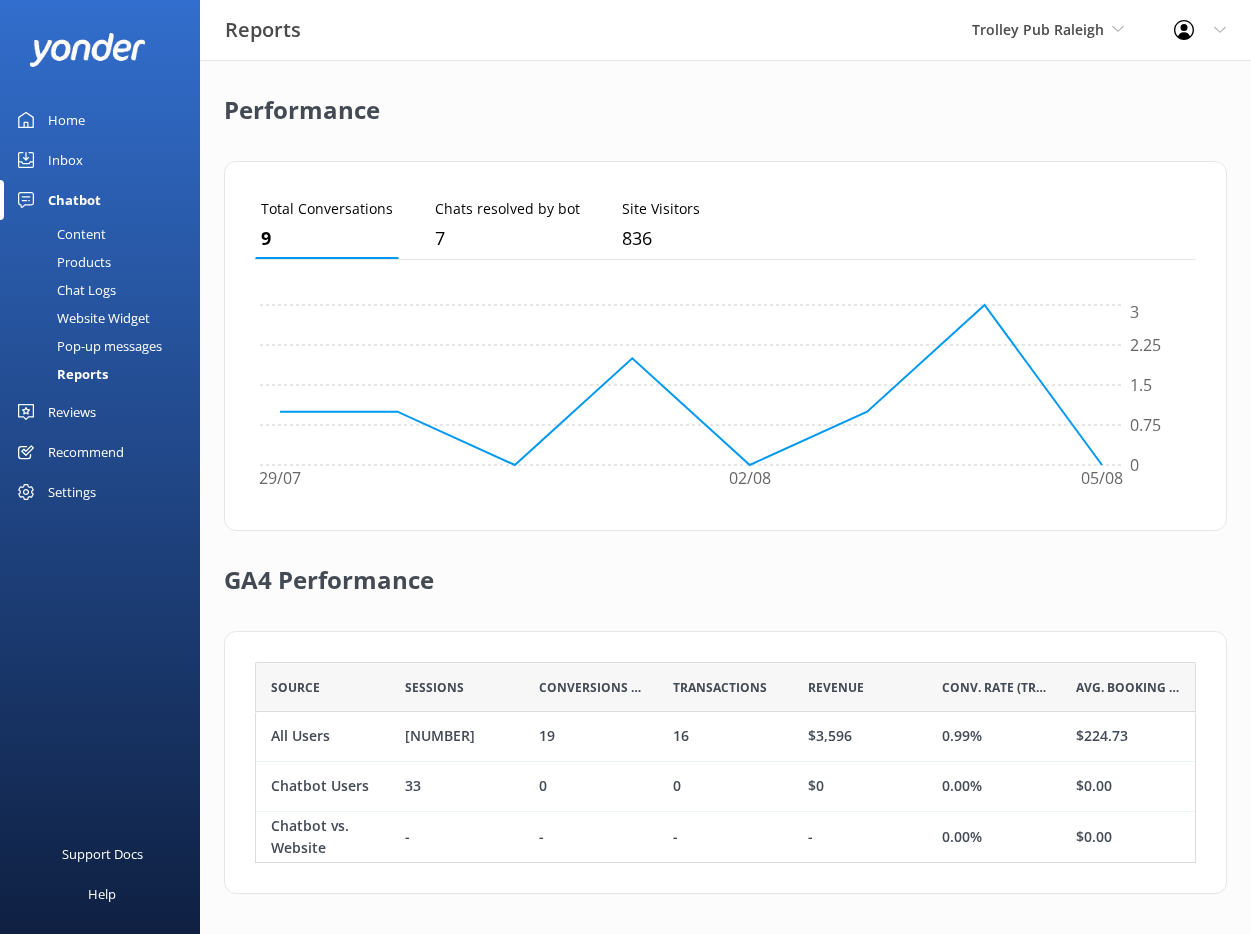 click on "Website Widget" at bounding box center (81, 318) 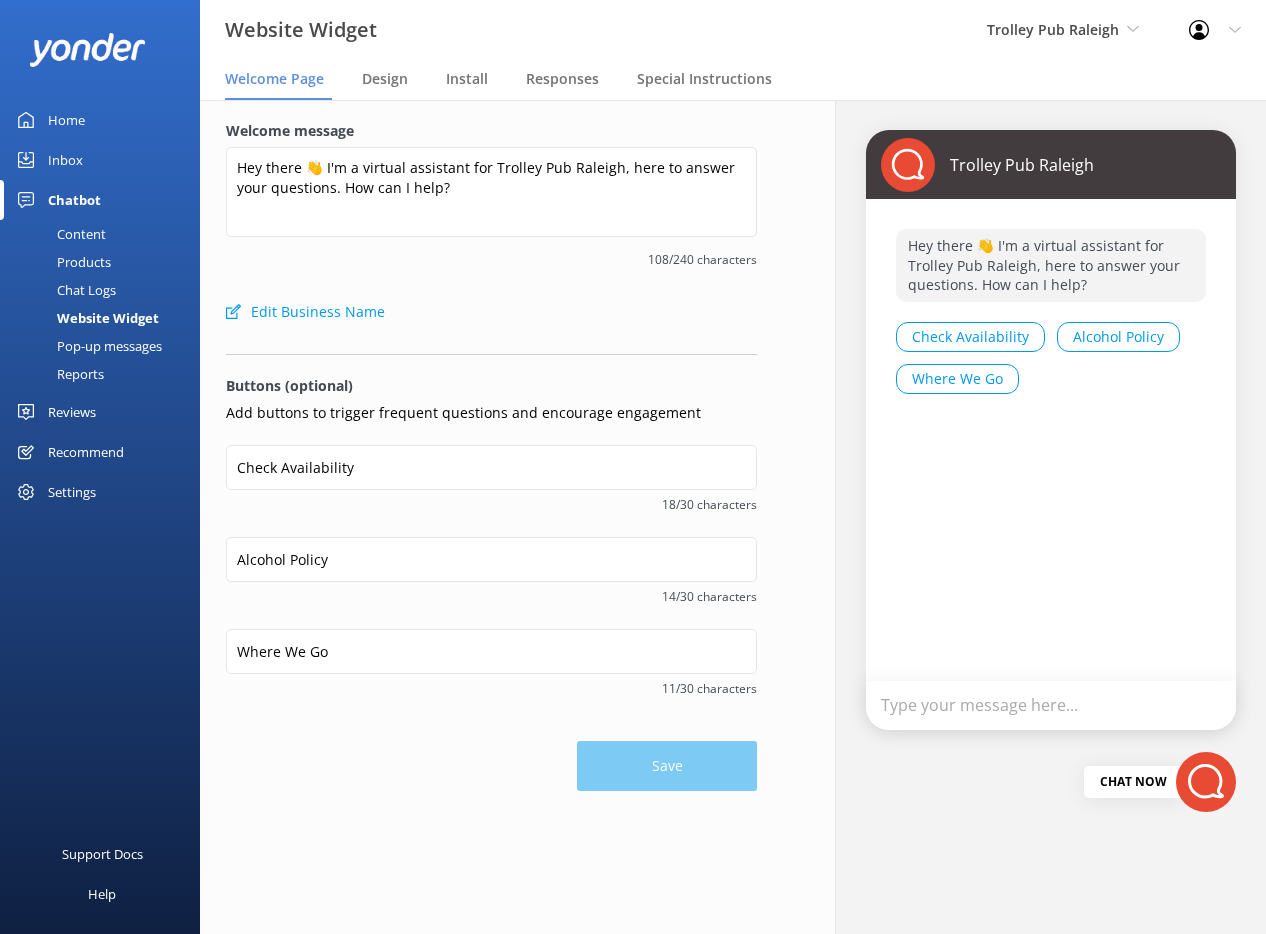 click on "Content" at bounding box center [59, 234] 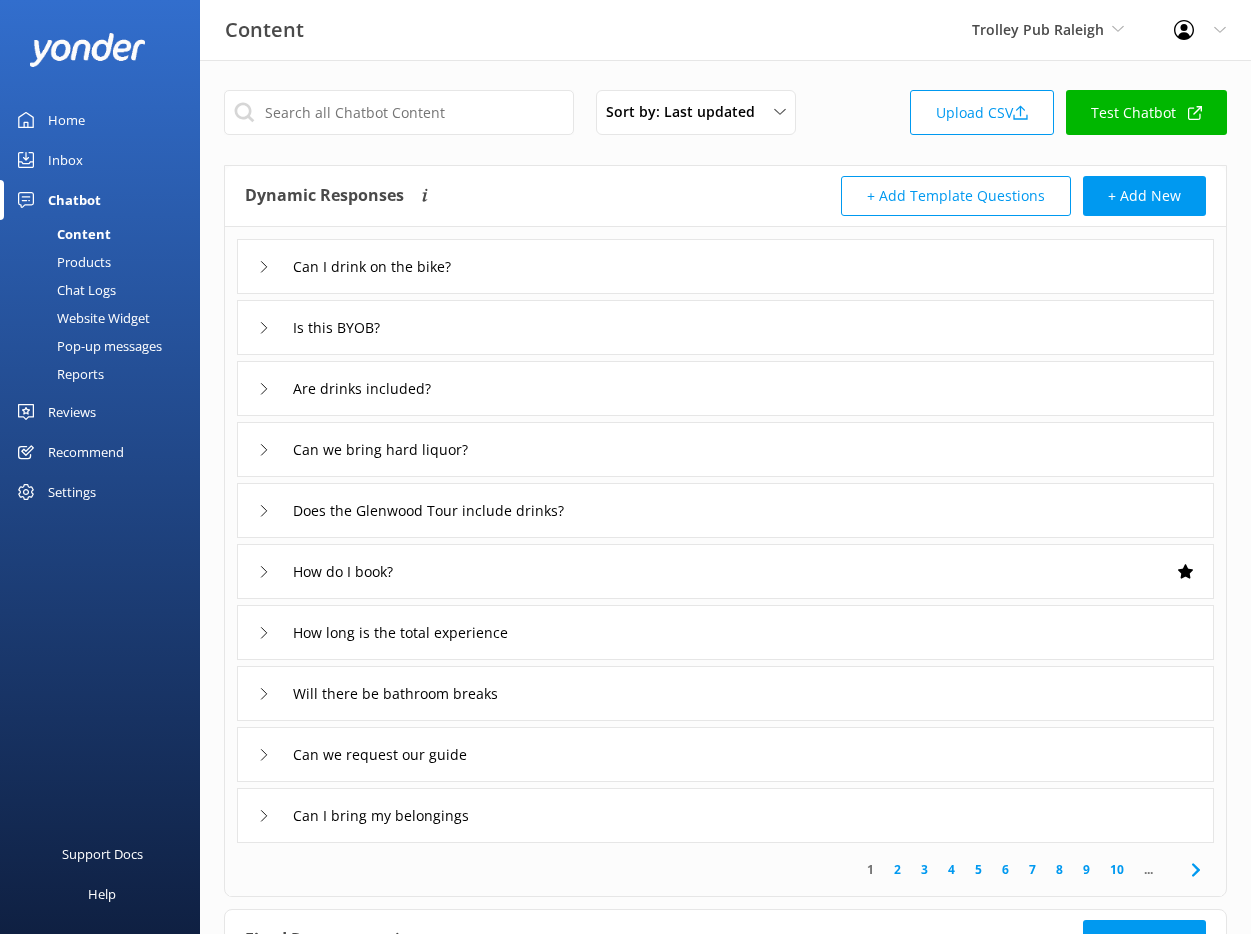 click on "Settings" at bounding box center (100, 492) 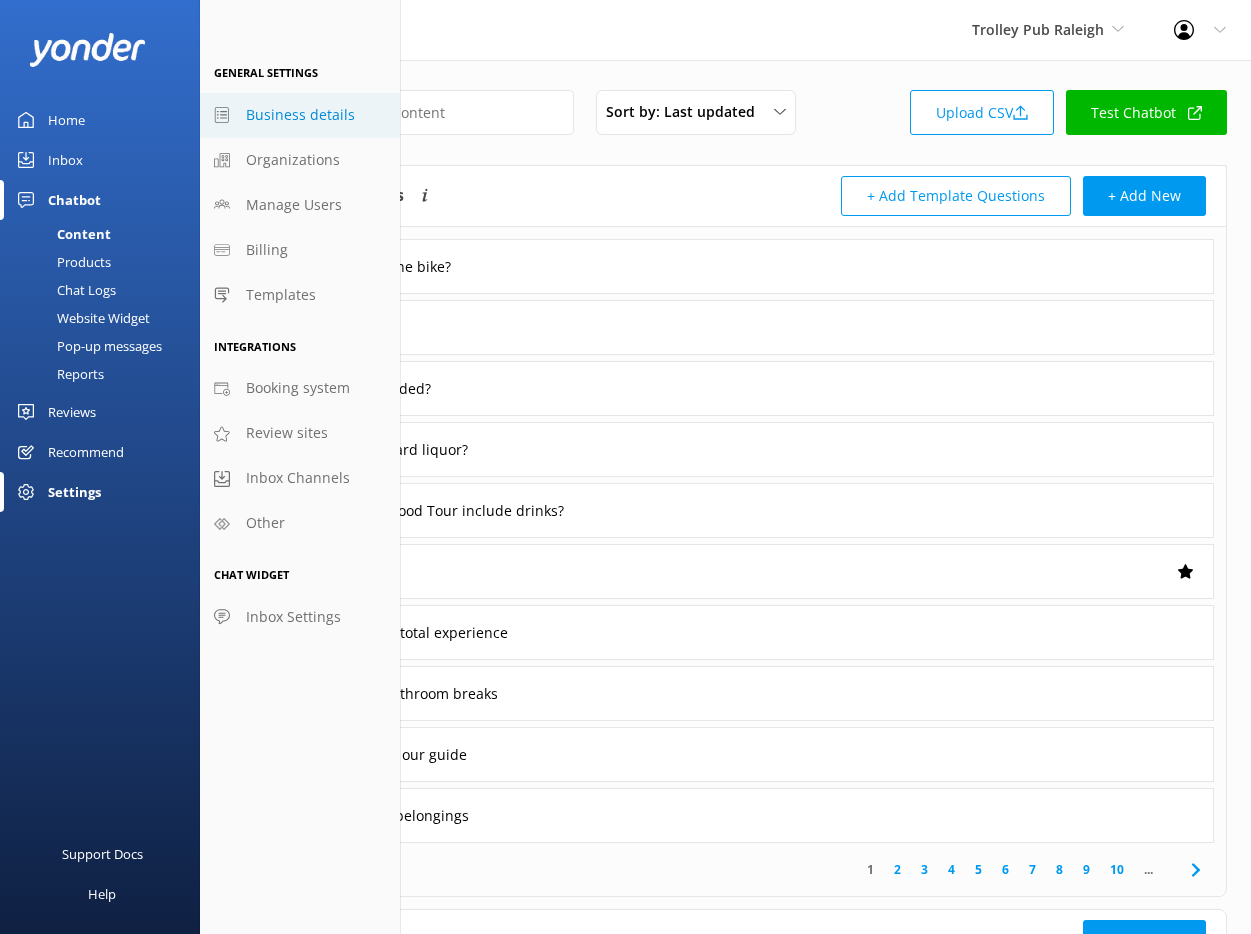 click on "Business details" at bounding box center (300, 115) 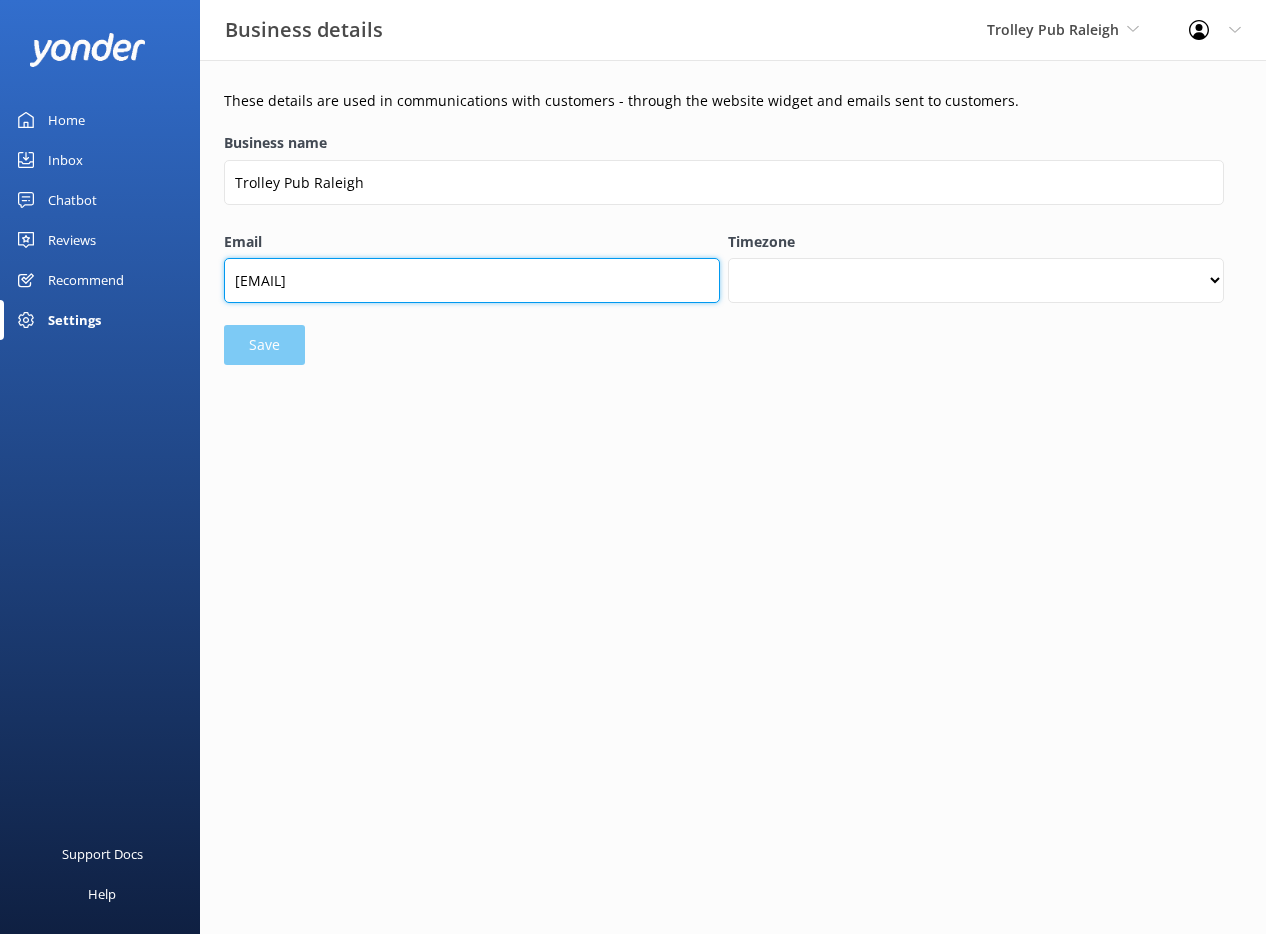 drag, startPoint x: 287, startPoint y: 283, endPoint x: 448, endPoint y: 282, distance: 161.00311 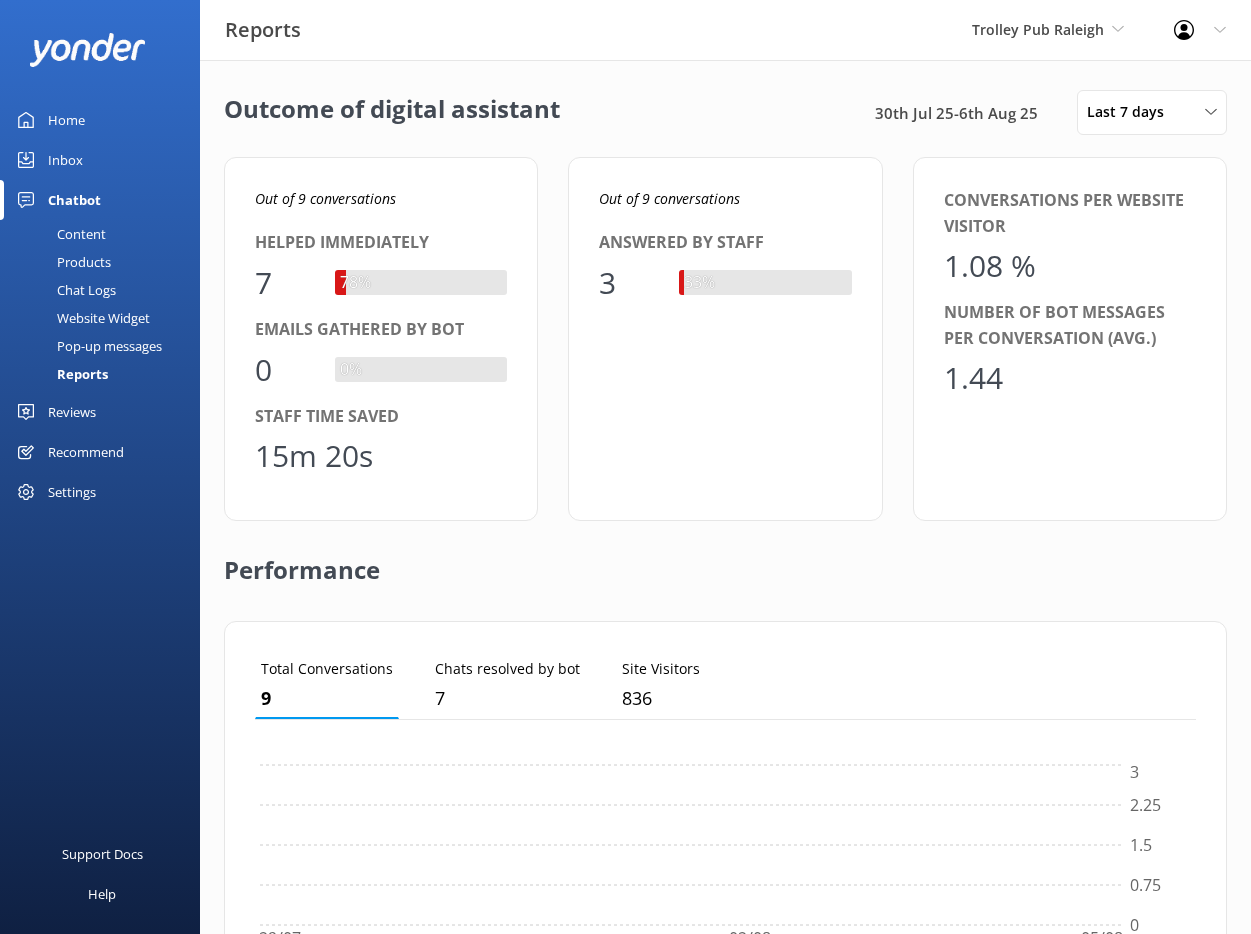 scroll, scrollTop: 16, scrollLeft: 16, axis: both 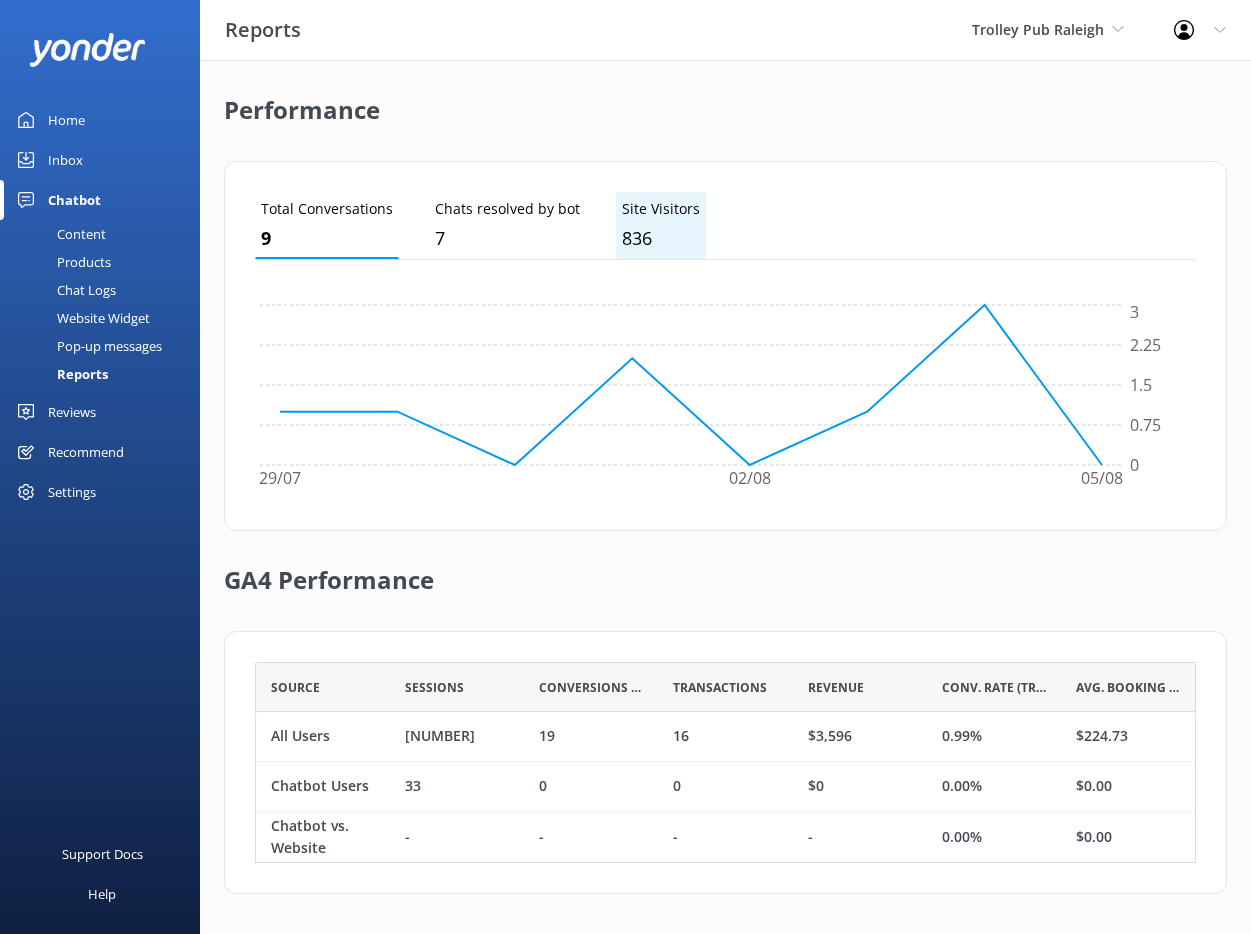 click on "Site Visitors" at bounding box center (661, 209) 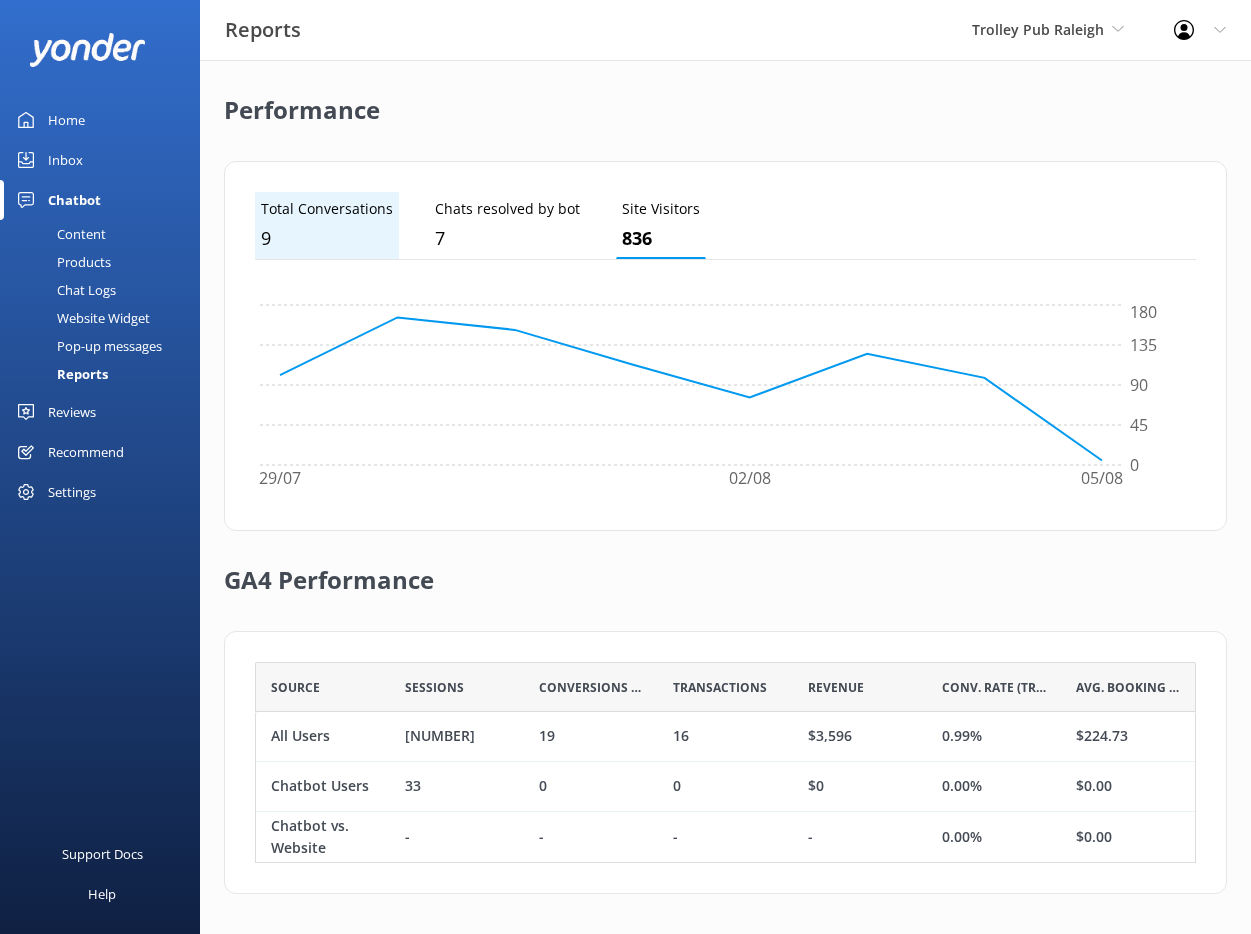 click on "Total Conversations 9" at bounding box center [327, 225] 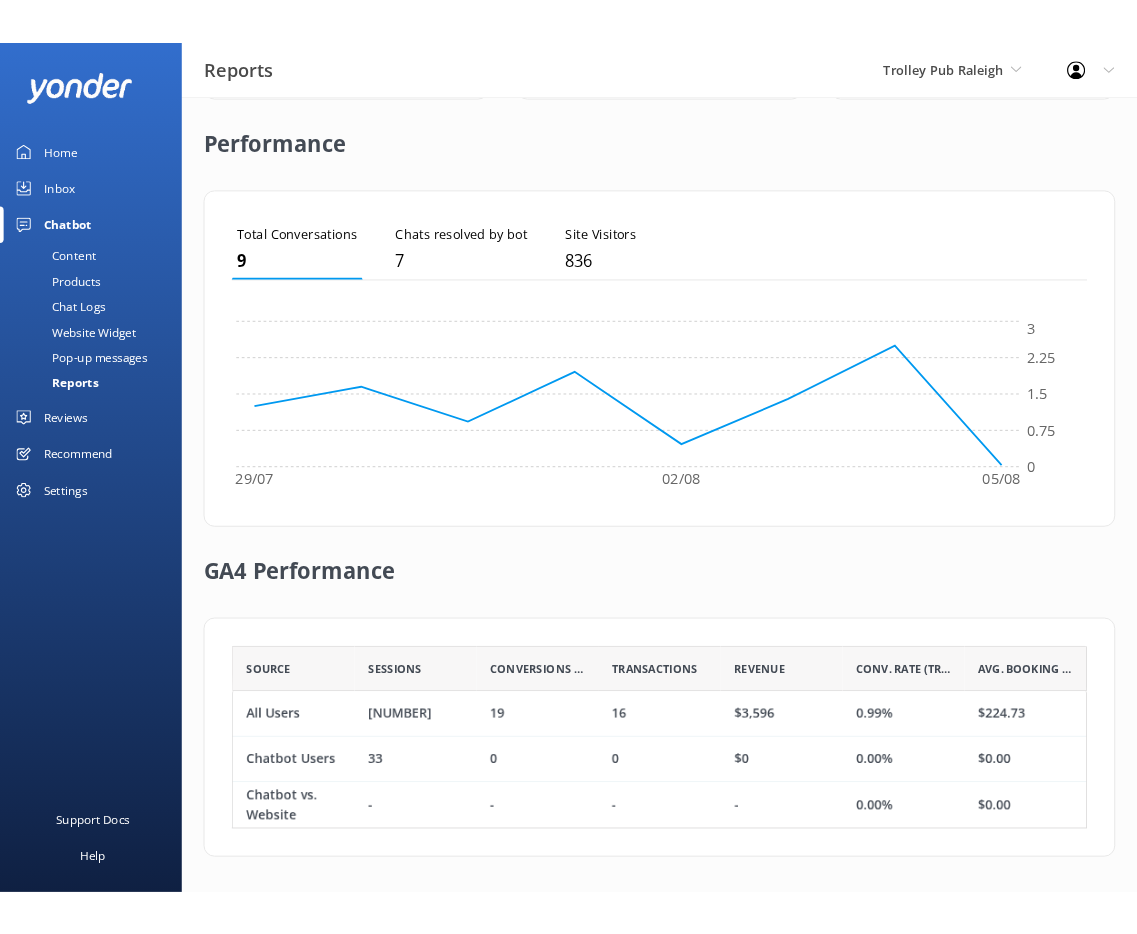 scroll, scrollTop: 460, scrollLeft: 0, axis: vertical 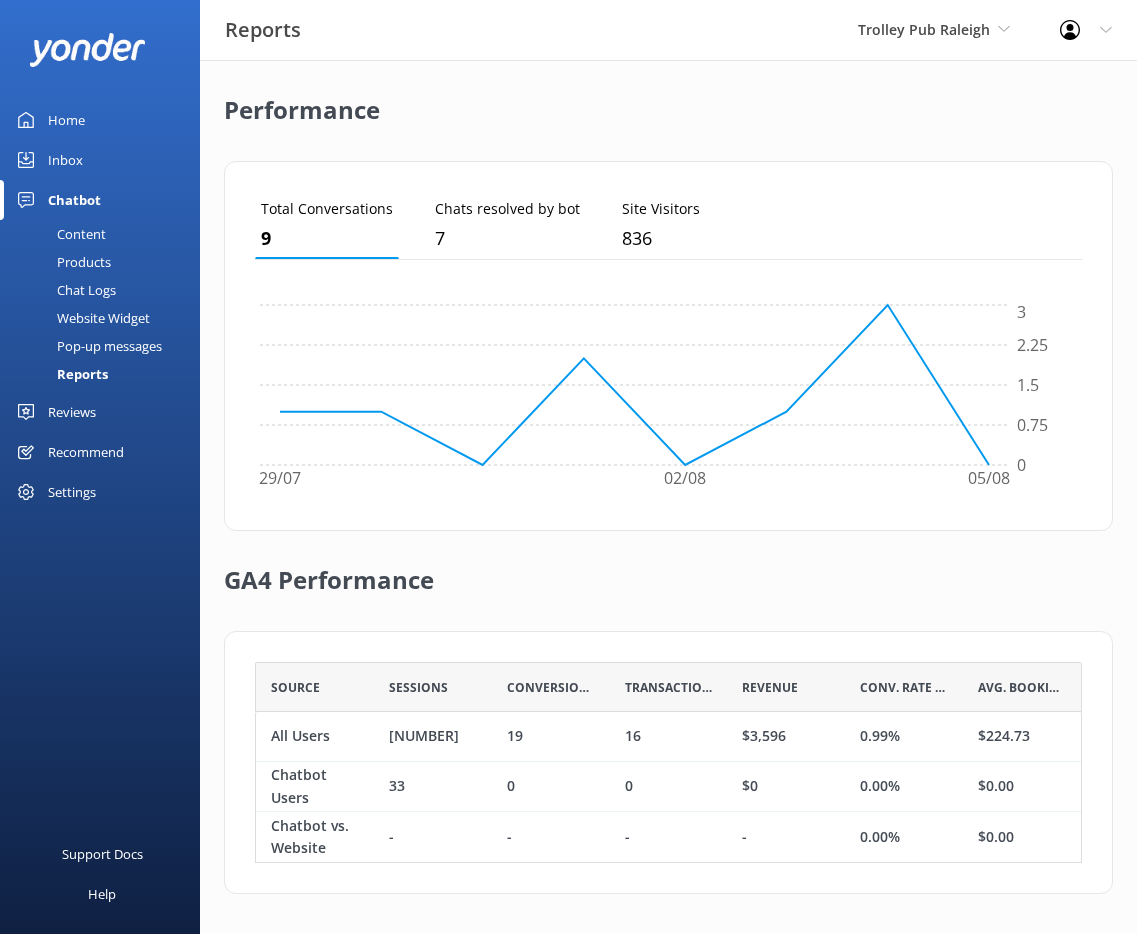 click on "Content" at bounding box center (59, 234) 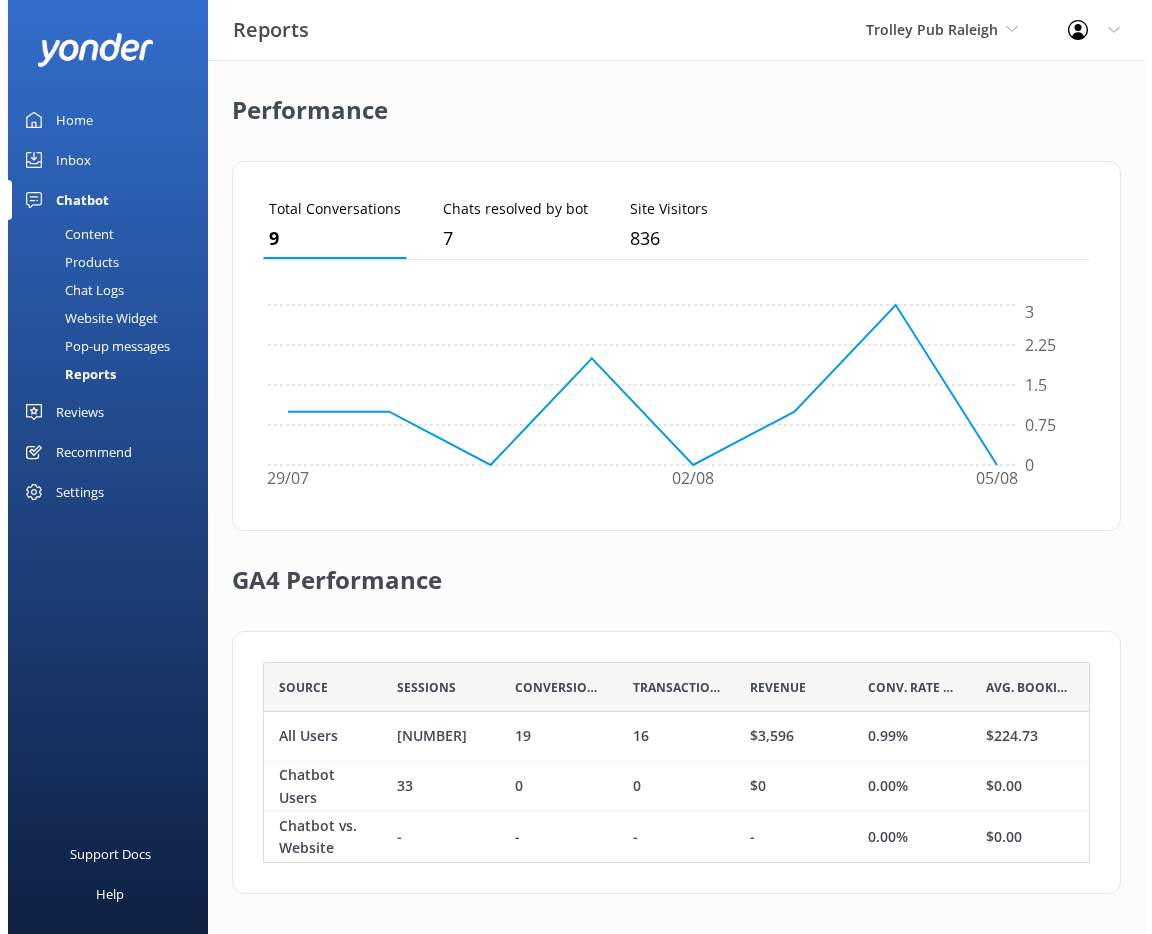 scroll, scrollTop: 0, scrollLeft: 0, axis: both 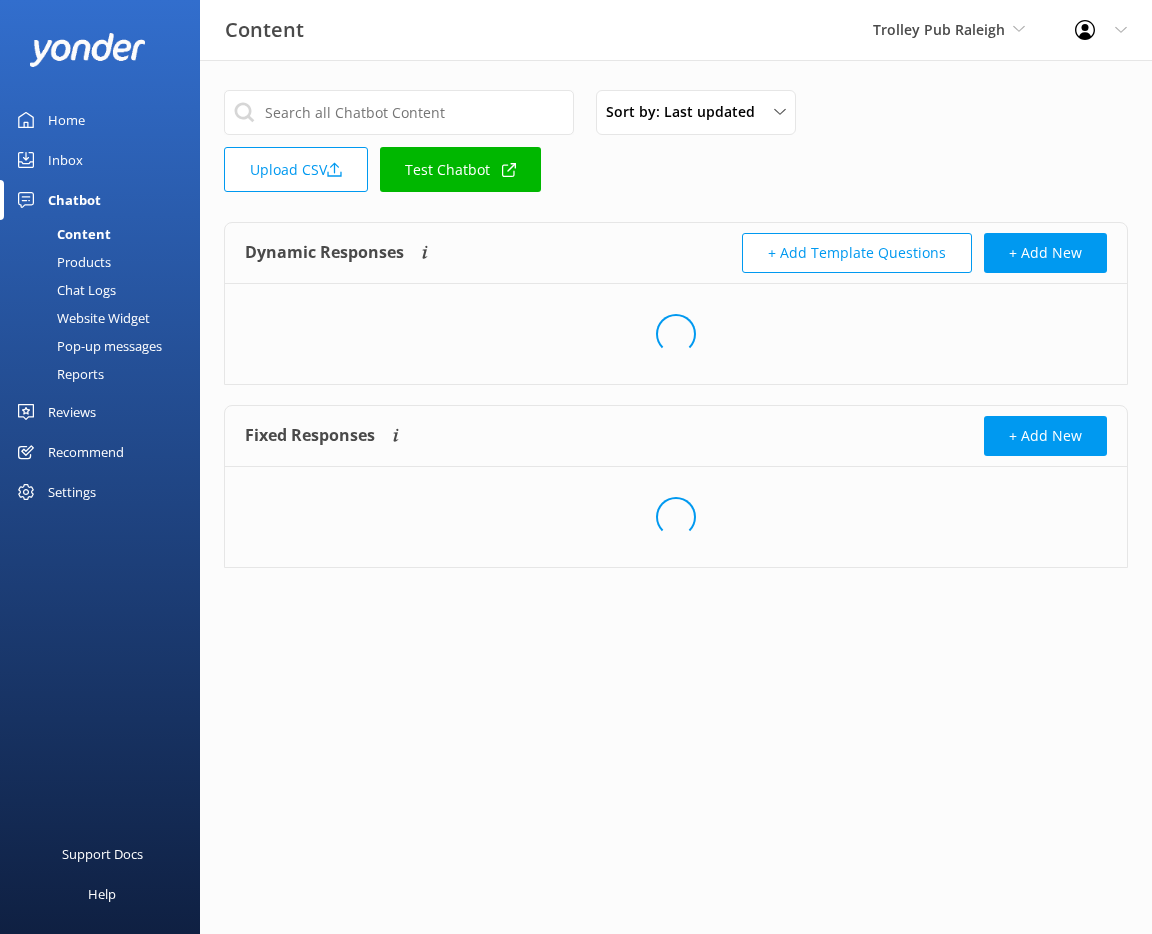click on "Test Chatbot" at bounding box center [460, 169] 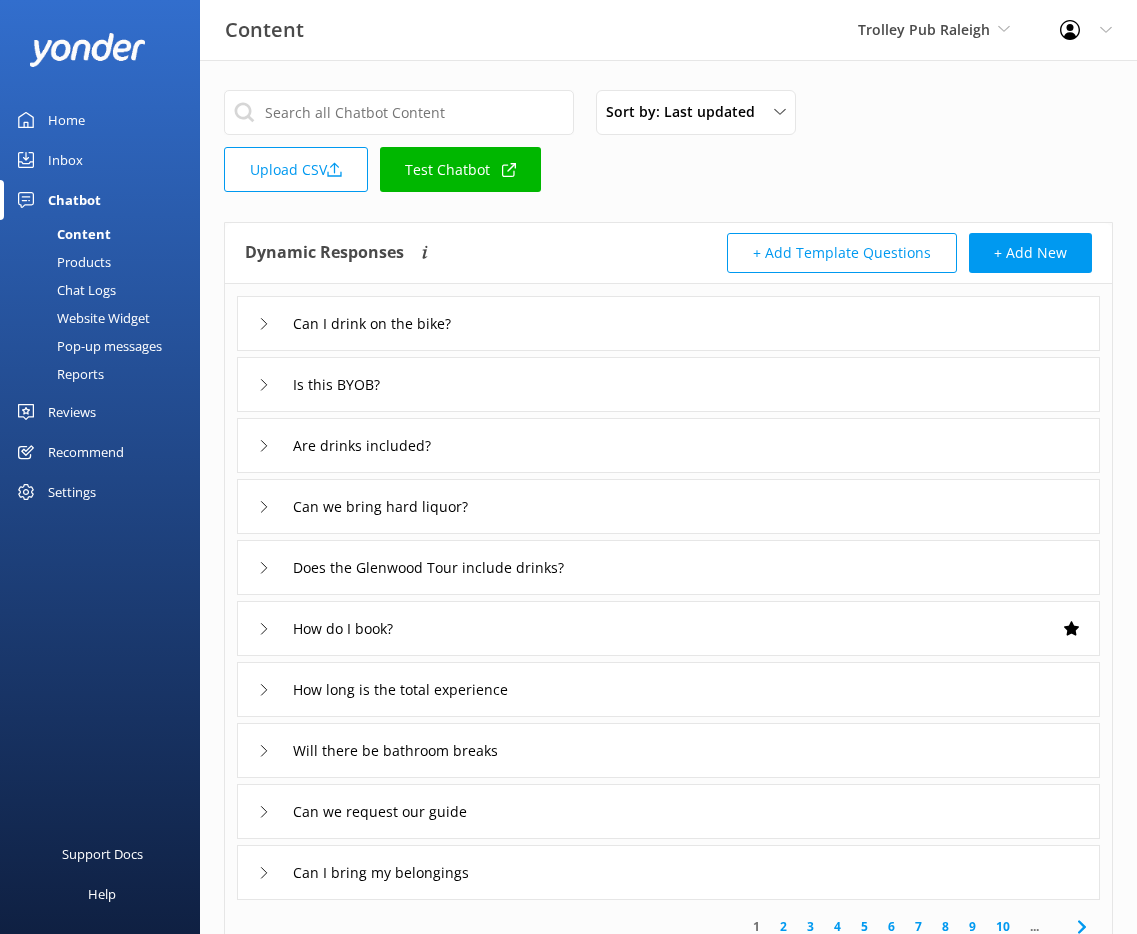 click on "Chat Logs" at bounding box center (64, 290) 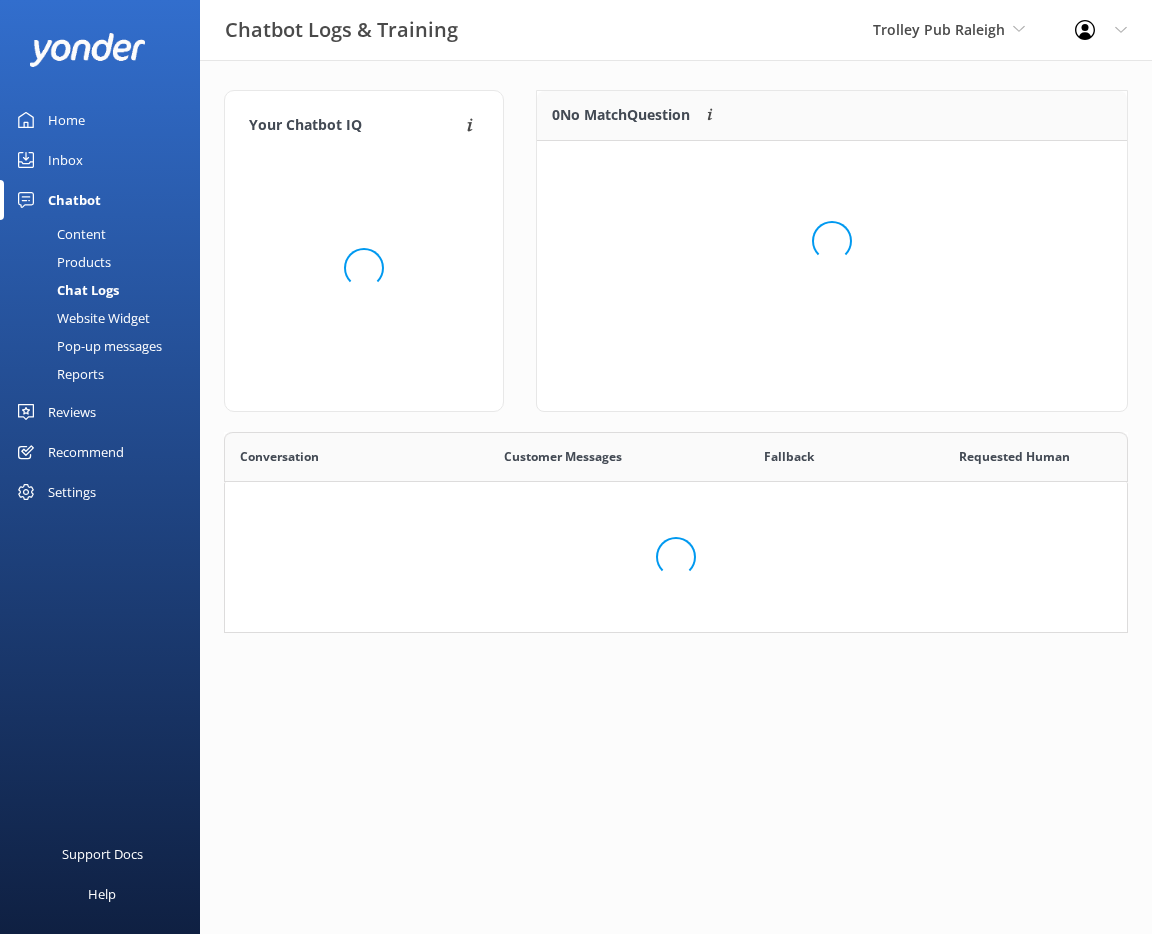 scroll, scrollTop: 16, scrollLeft: 16, axis: both 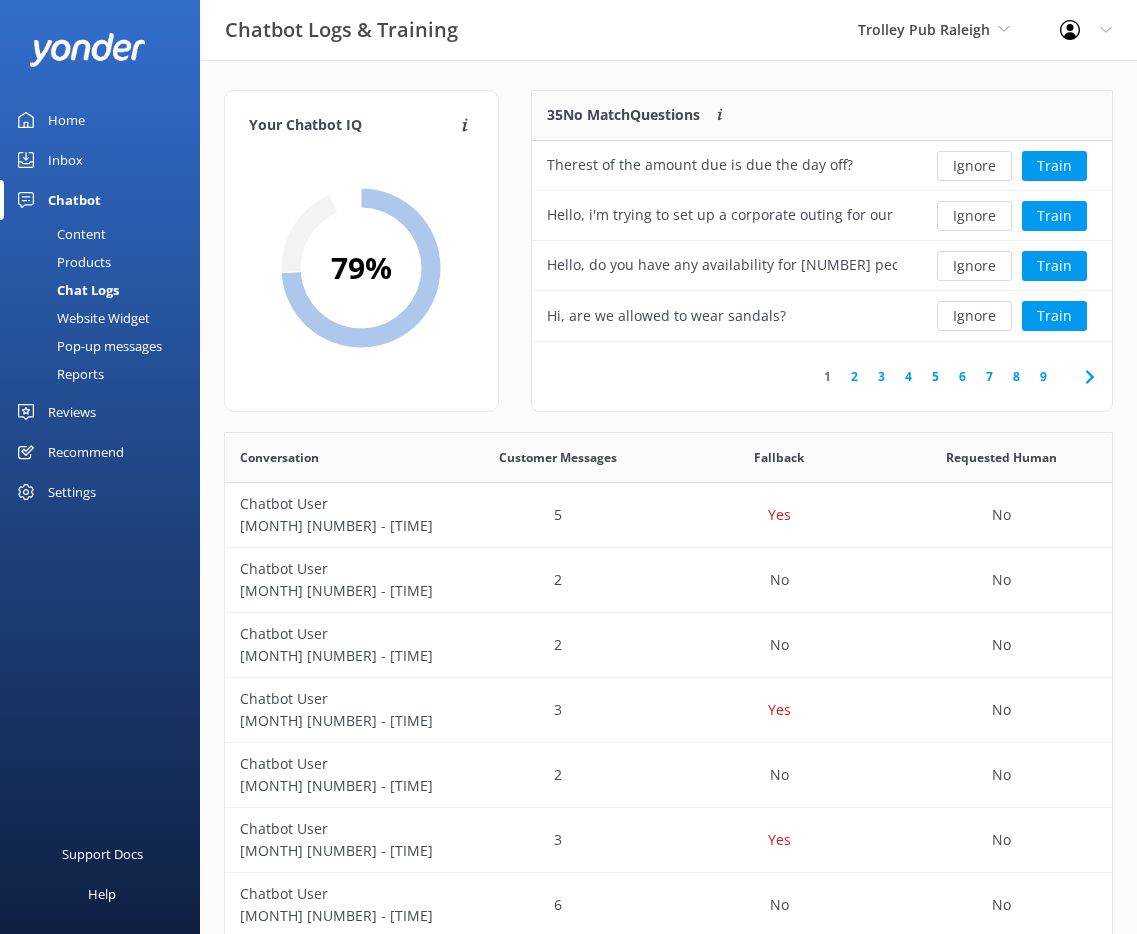 click on "Content" at bounding box center [59, 234] 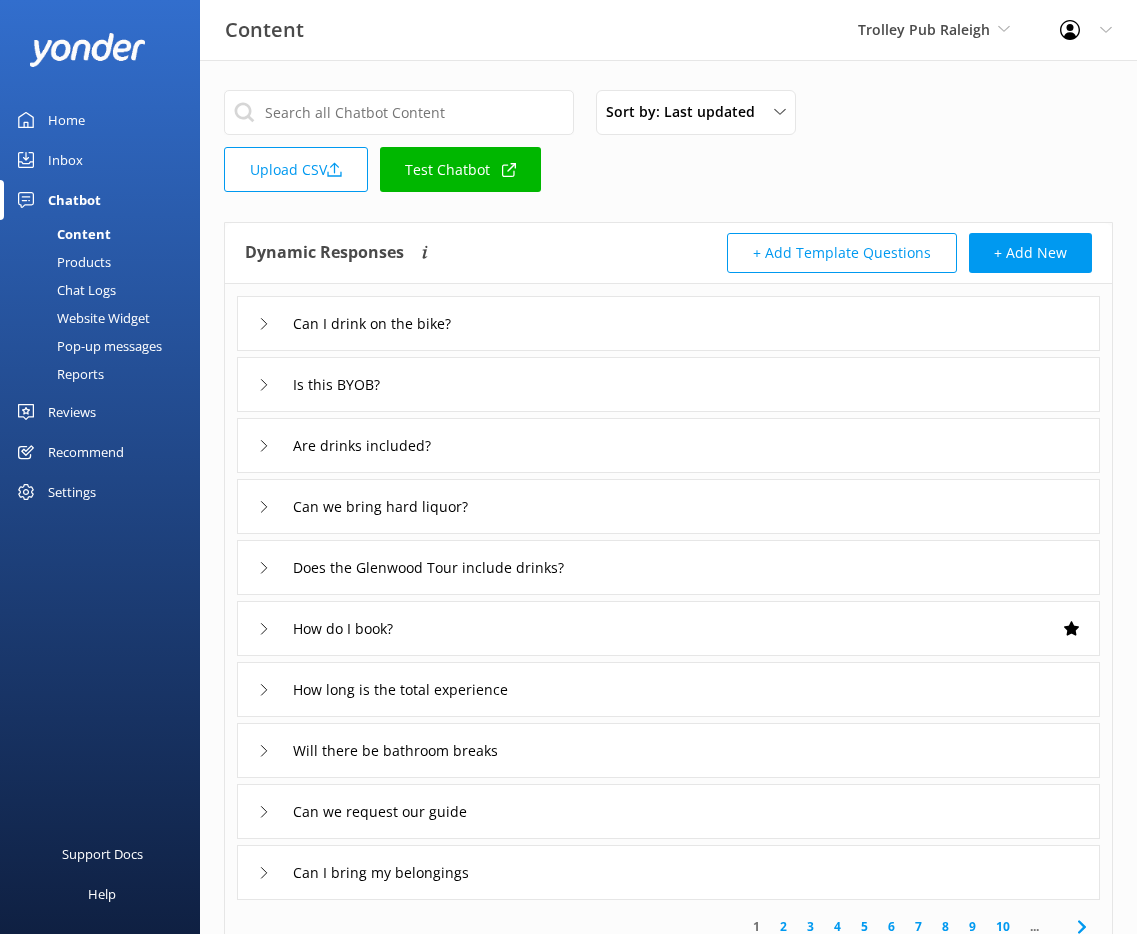 click on "Chat Logs" at bounding box center (64, 290) 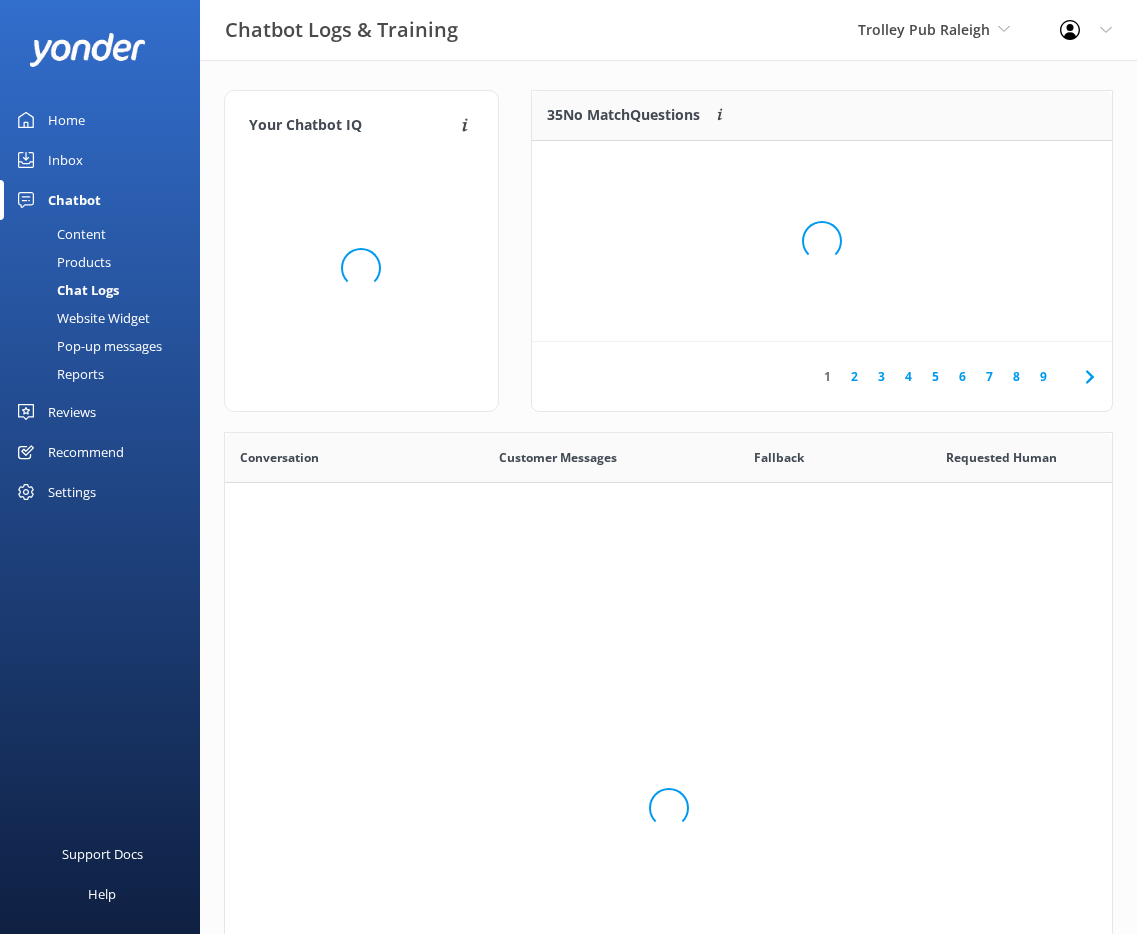 scroll, scrollTop: 16, scrollLeft: 16, axis: both 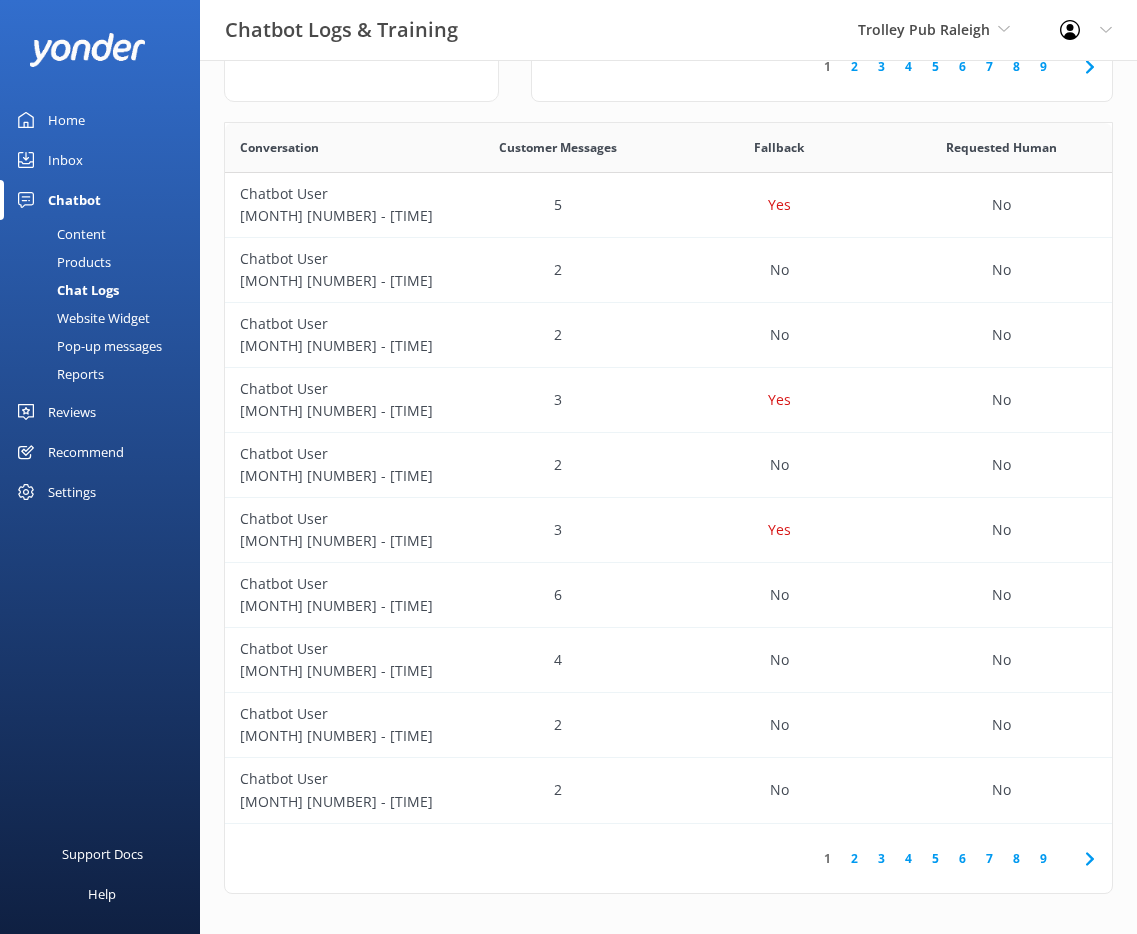 click on "Reports" at bounding box center (58, 374) 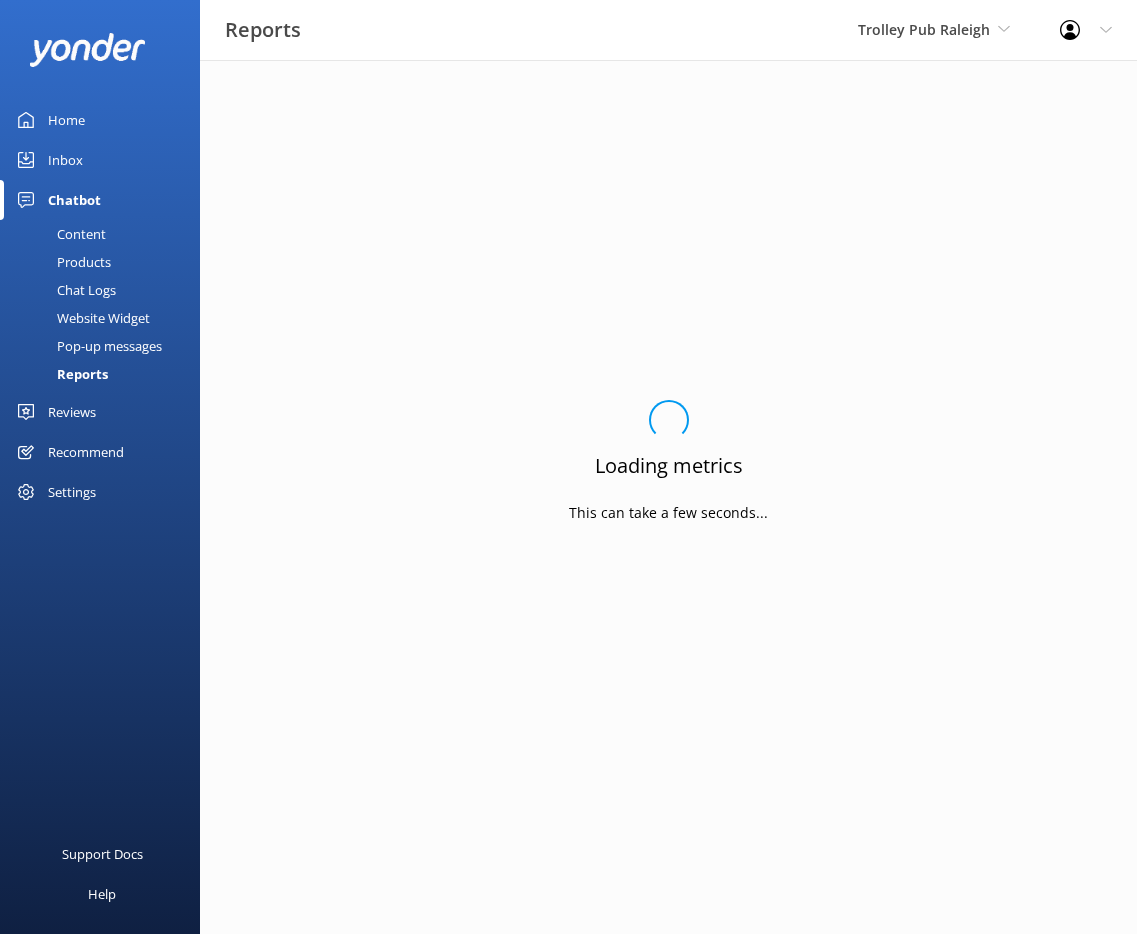 scroll, scrollTop: 0, scrollLeft: 0, axis: both 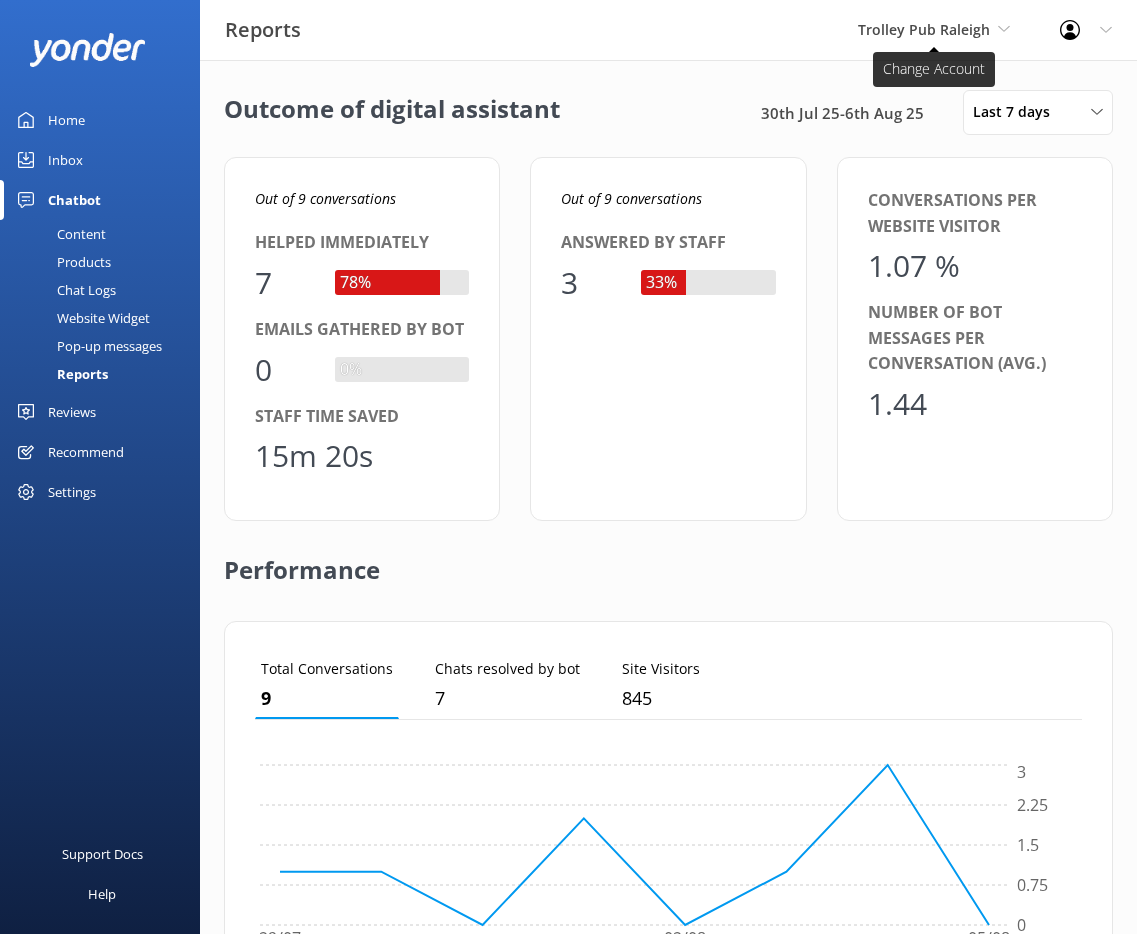 click on "Trolley Pub Raleigh" at bounding box center (924, 29) 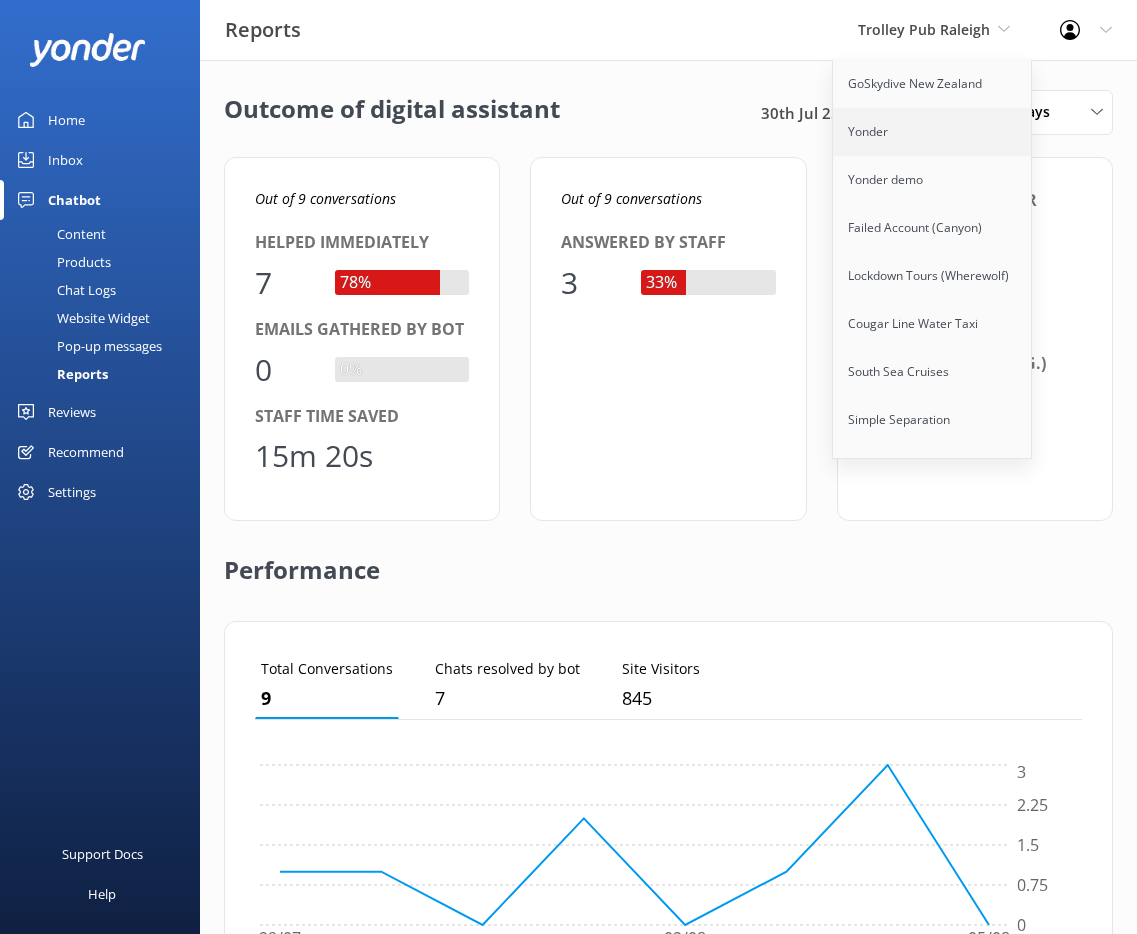 click on "Yonder" at bounding box center (933, 132) 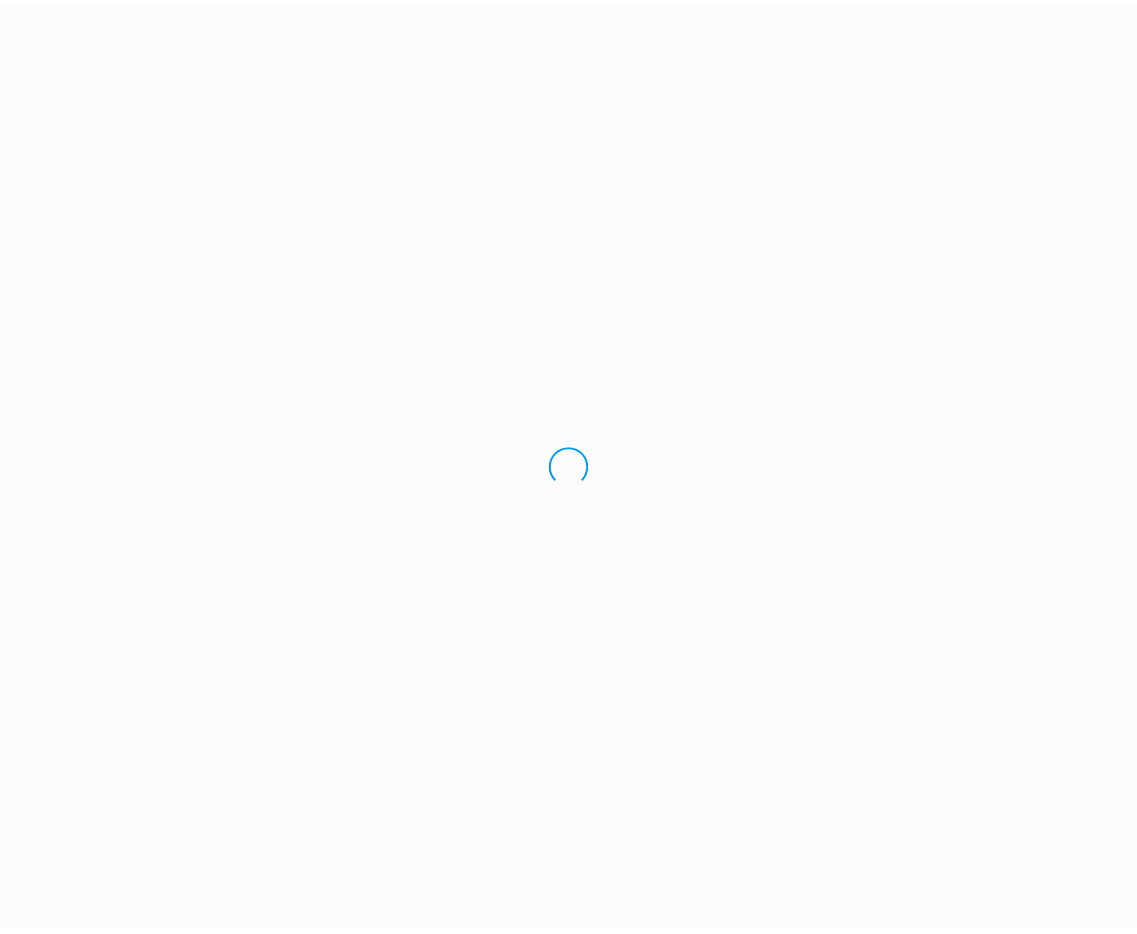 scroll, scrollTop: 0, scrollLeft: 0, axis: both 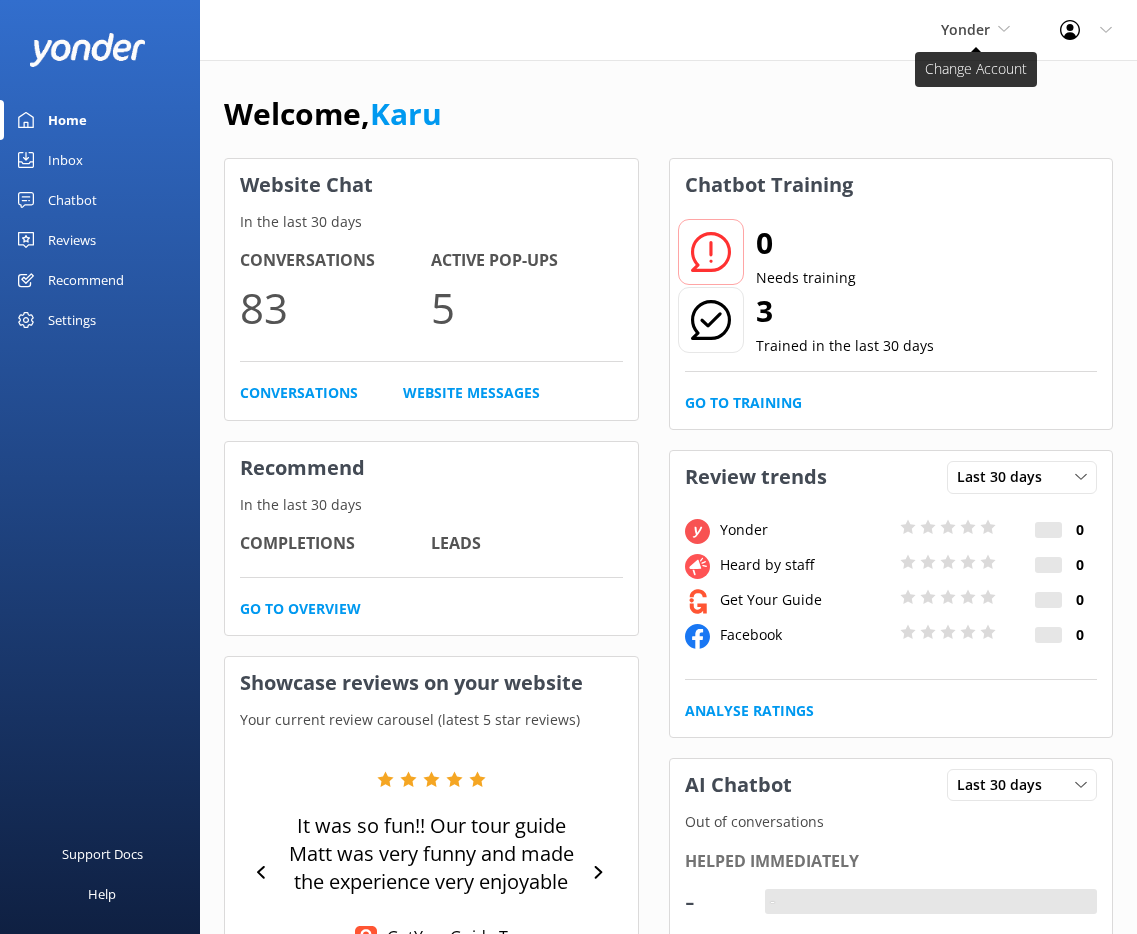 click on "Yonder" at bounding box center (965, 29) 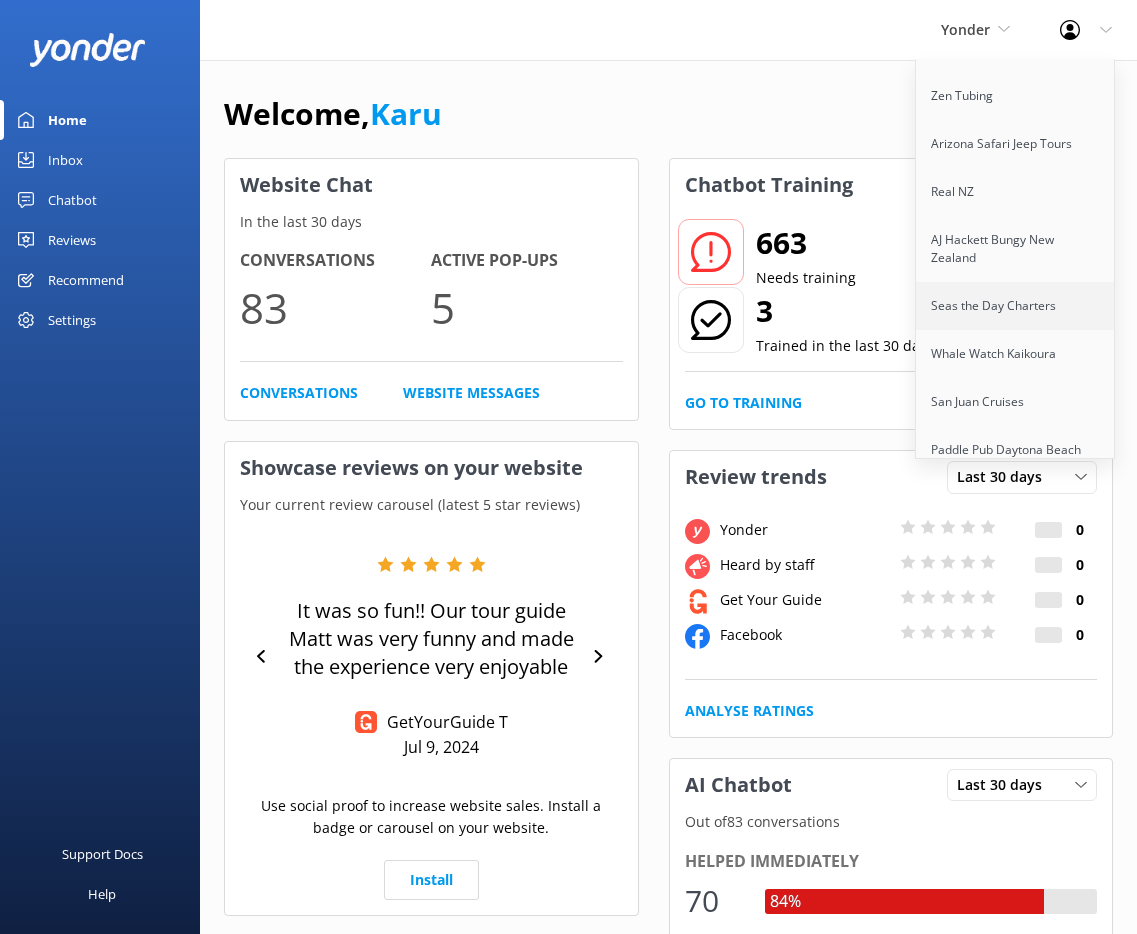 scroll, scrollTop: 1654, scrollLeft: 0, axis: vertical 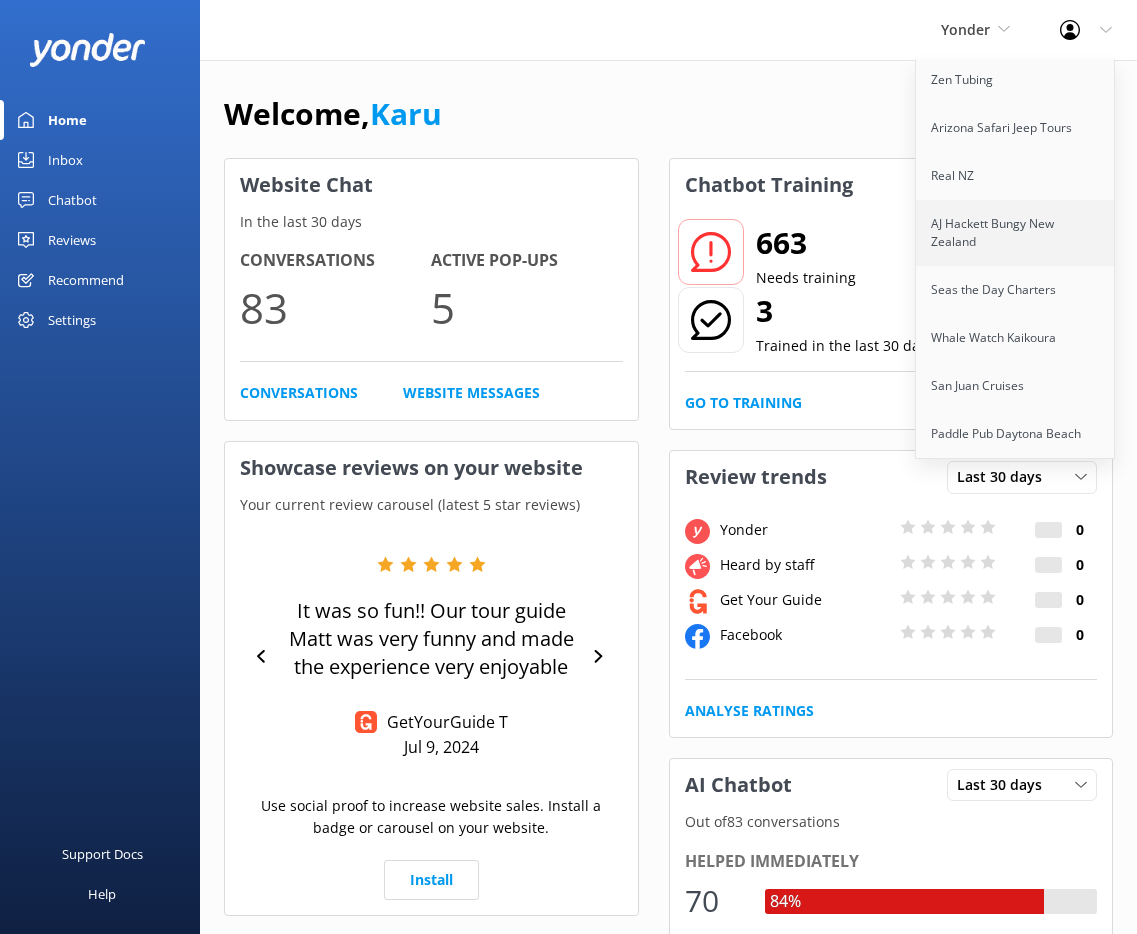 click on "AJ Hackett Bungy New Zealand" at bounding box center (1016, 233) 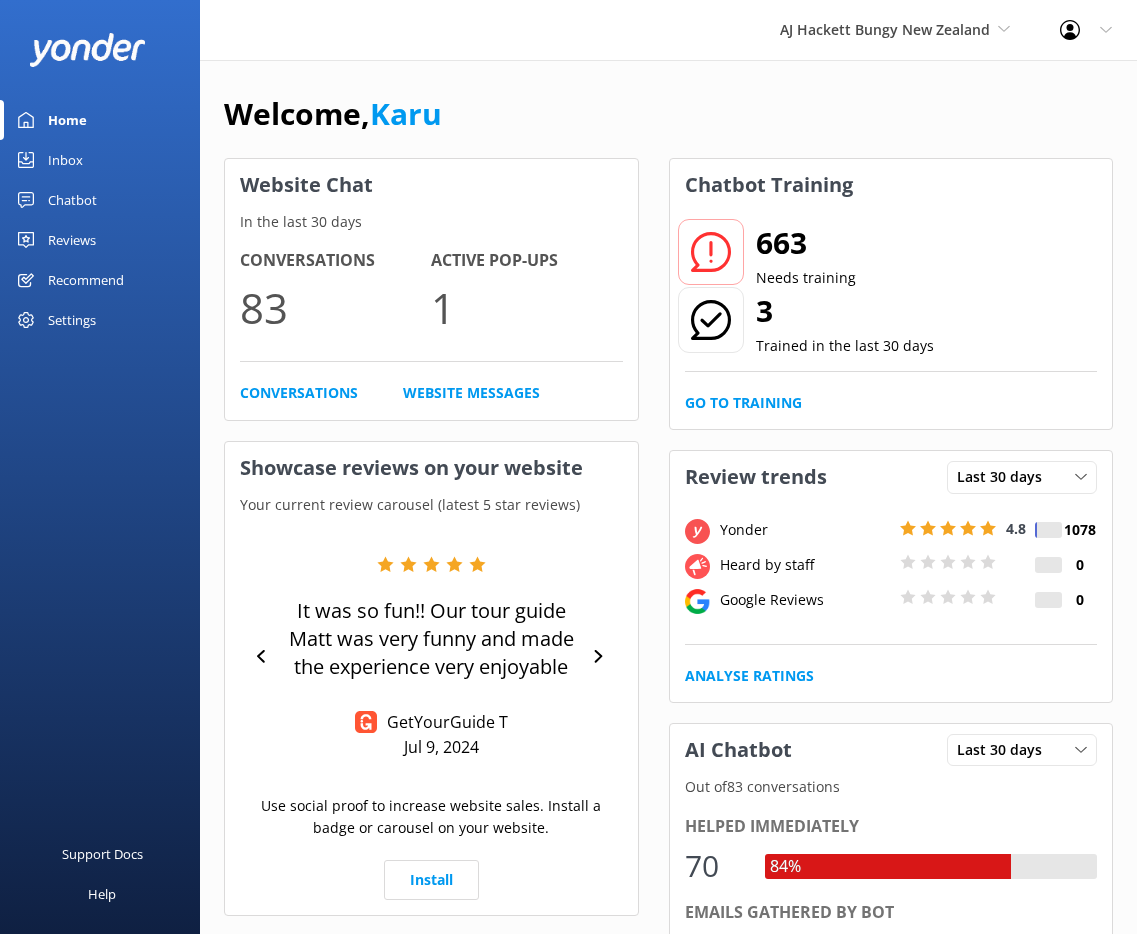 click on "Chatbot" at bounding box center [72, 200] 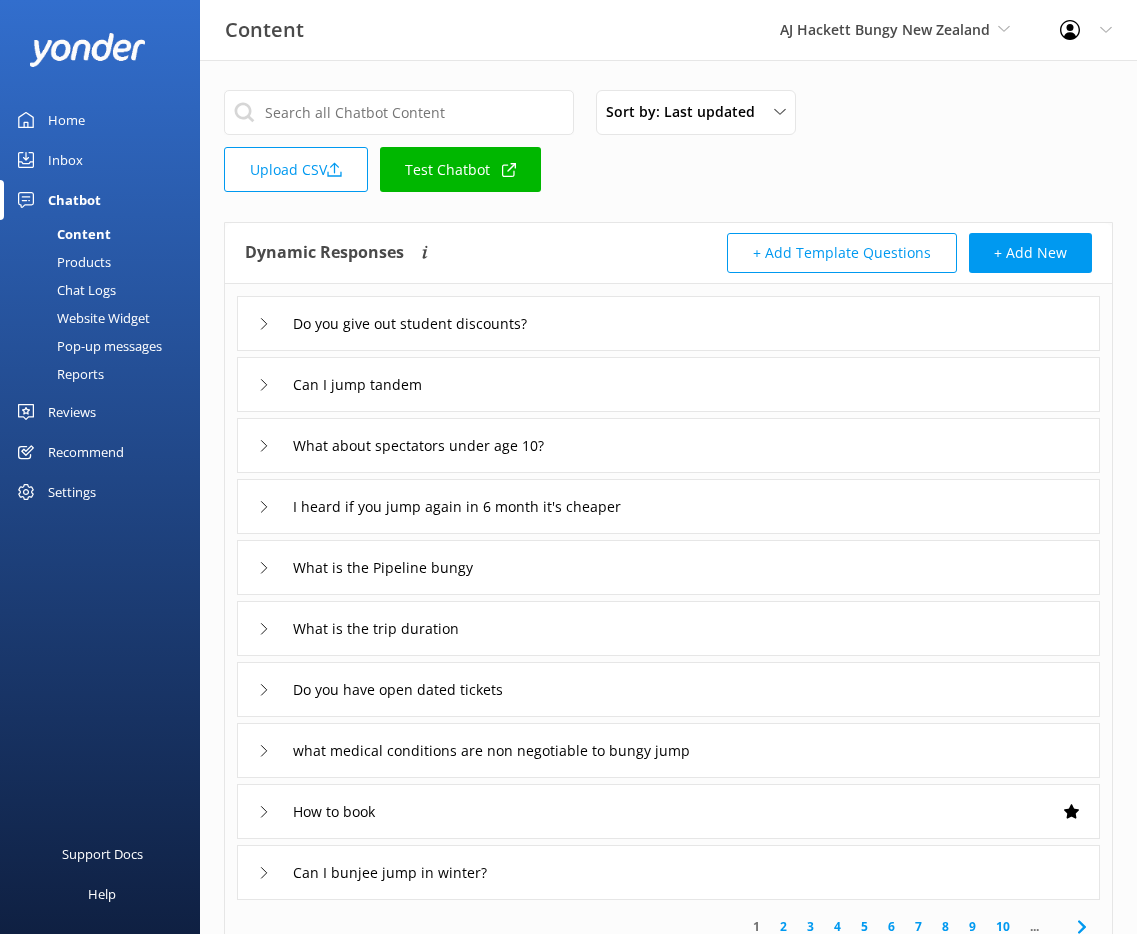 click on "Reports" at bounding box center [58, 374] 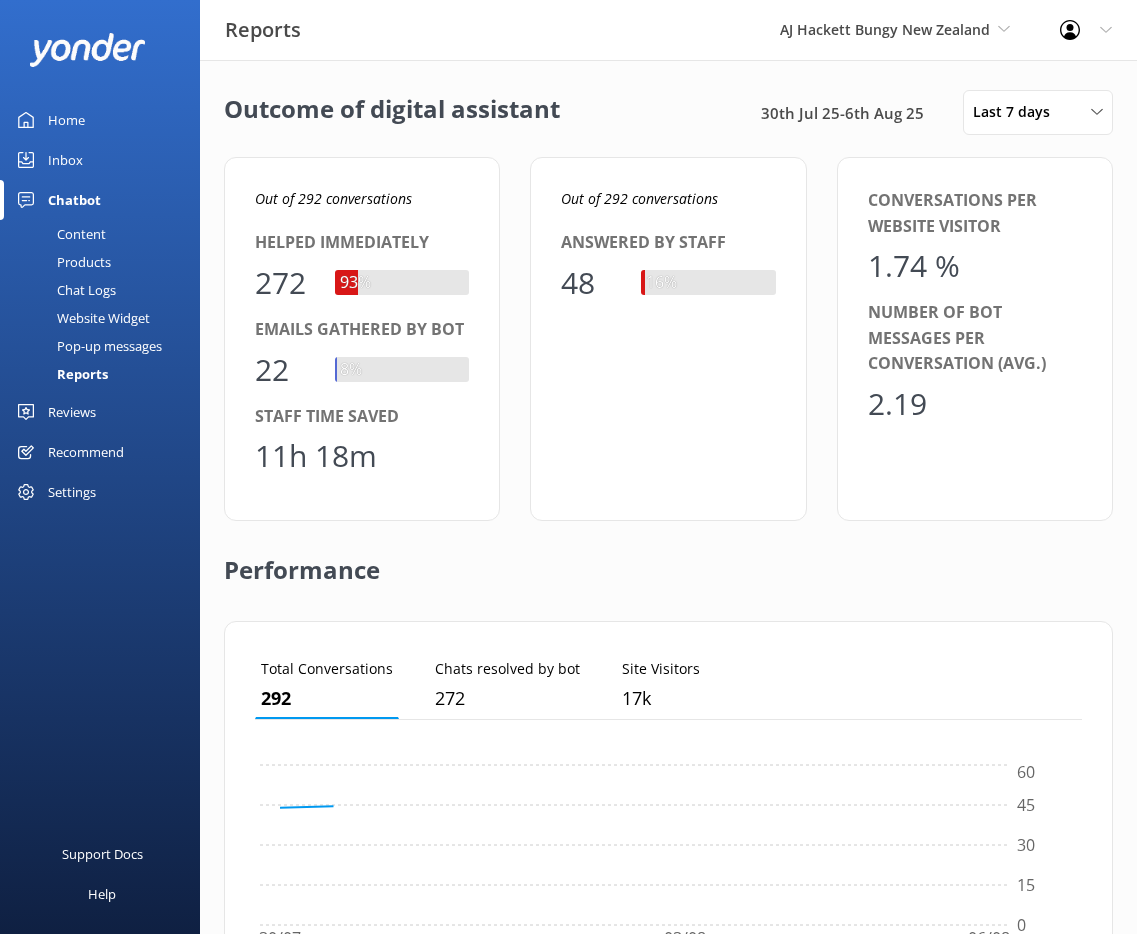 scroll, scrollTop: 16, scrollLeft: 16, axis: both 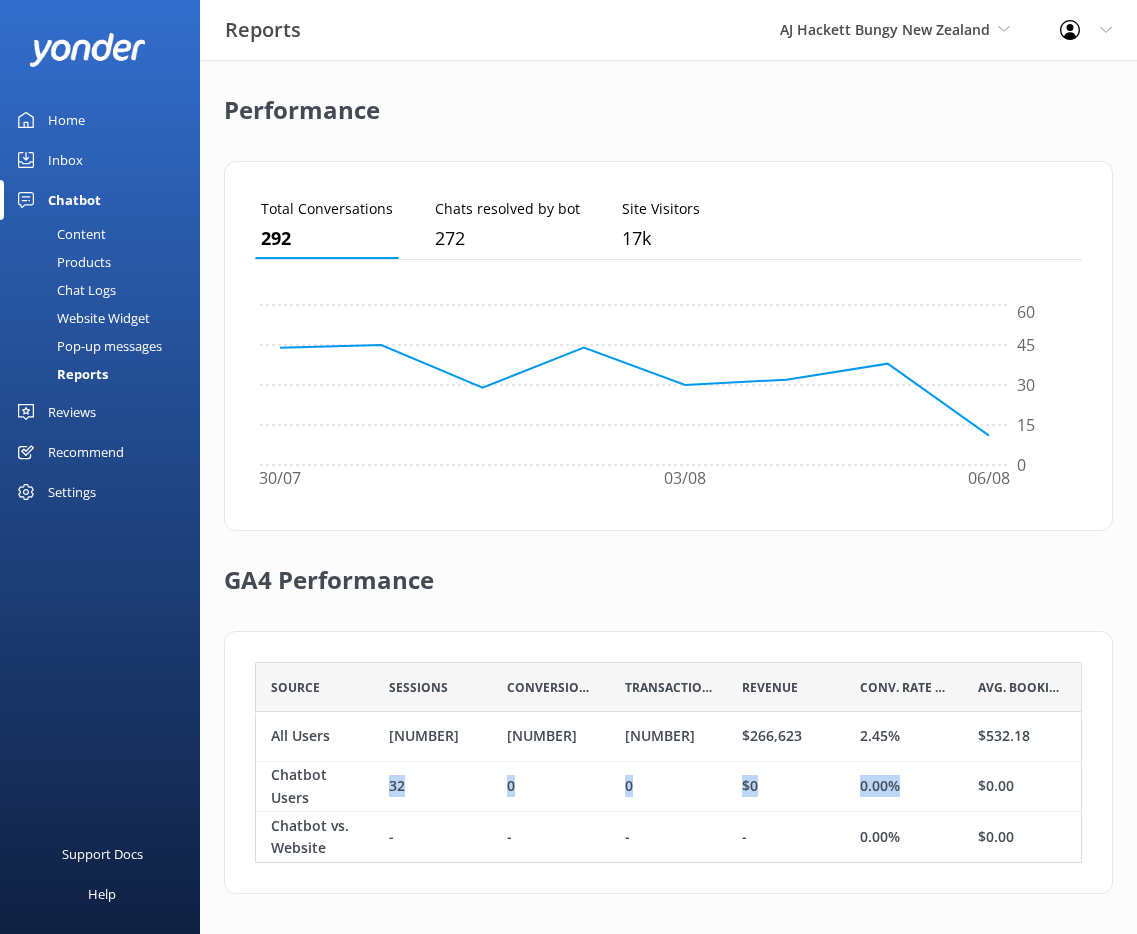 drag, startPoint x: 382, startPoint y: 783, endPoint x: 965, endPoint y: 772, distance: 583.10376 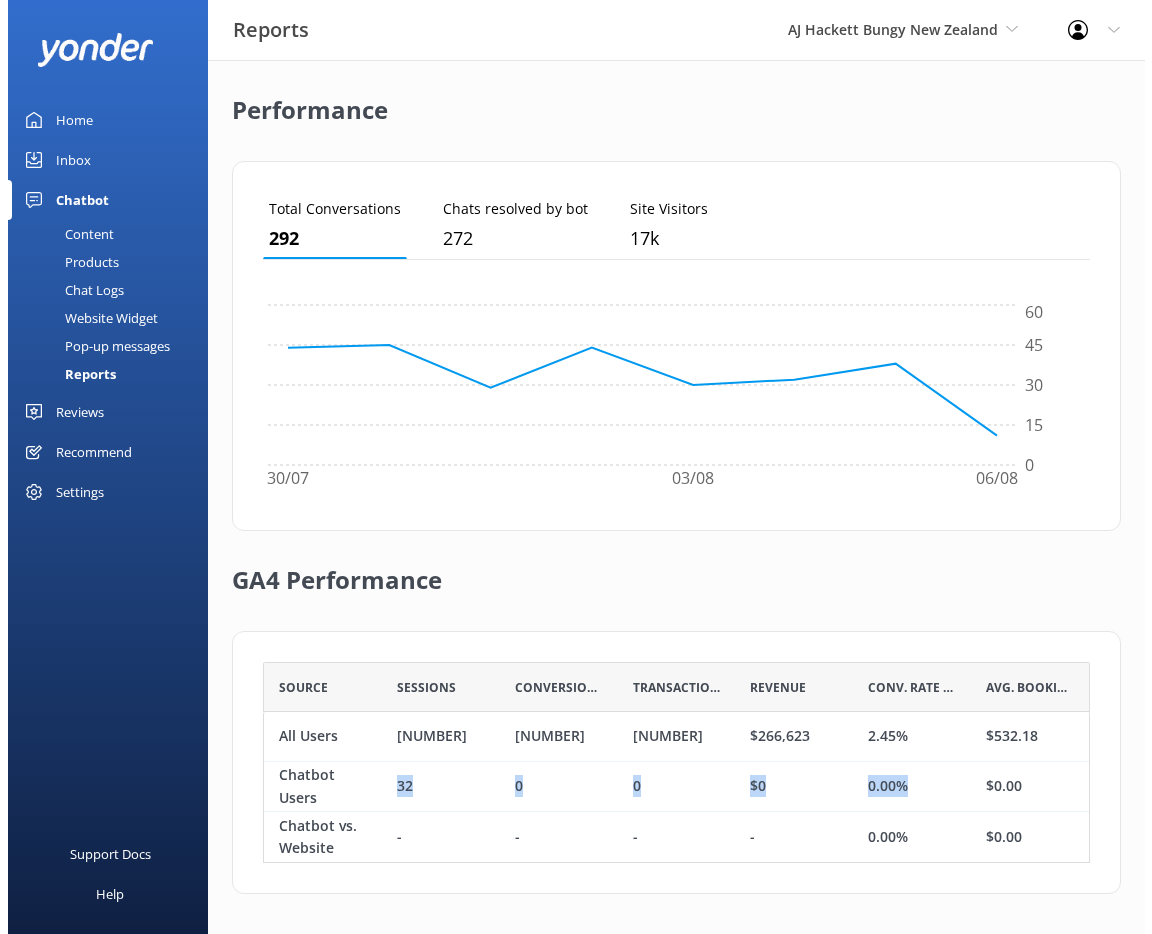 scroll, scrollTop: 0, scrollLeft: 0, axis: both 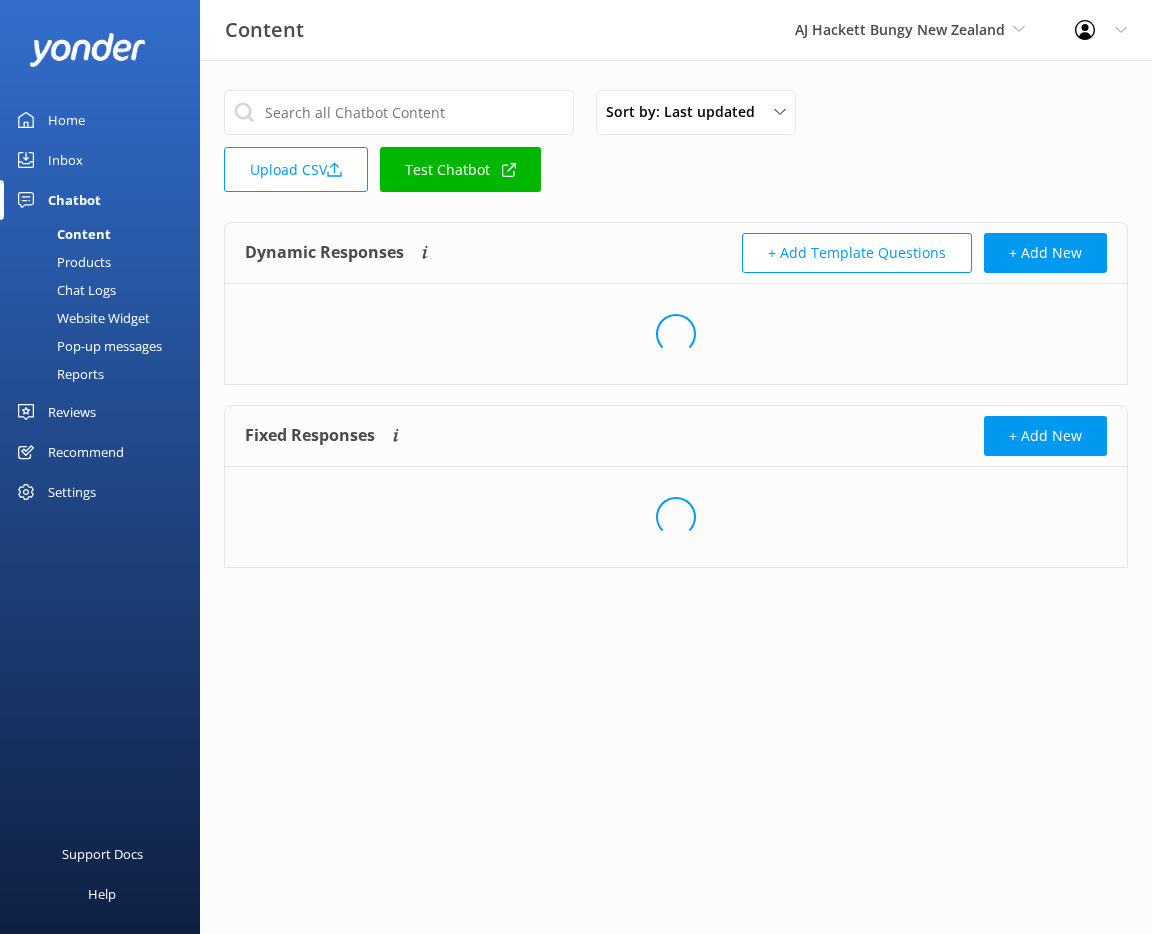 click on "Test Chatbot" at bounding box center [460, 169] 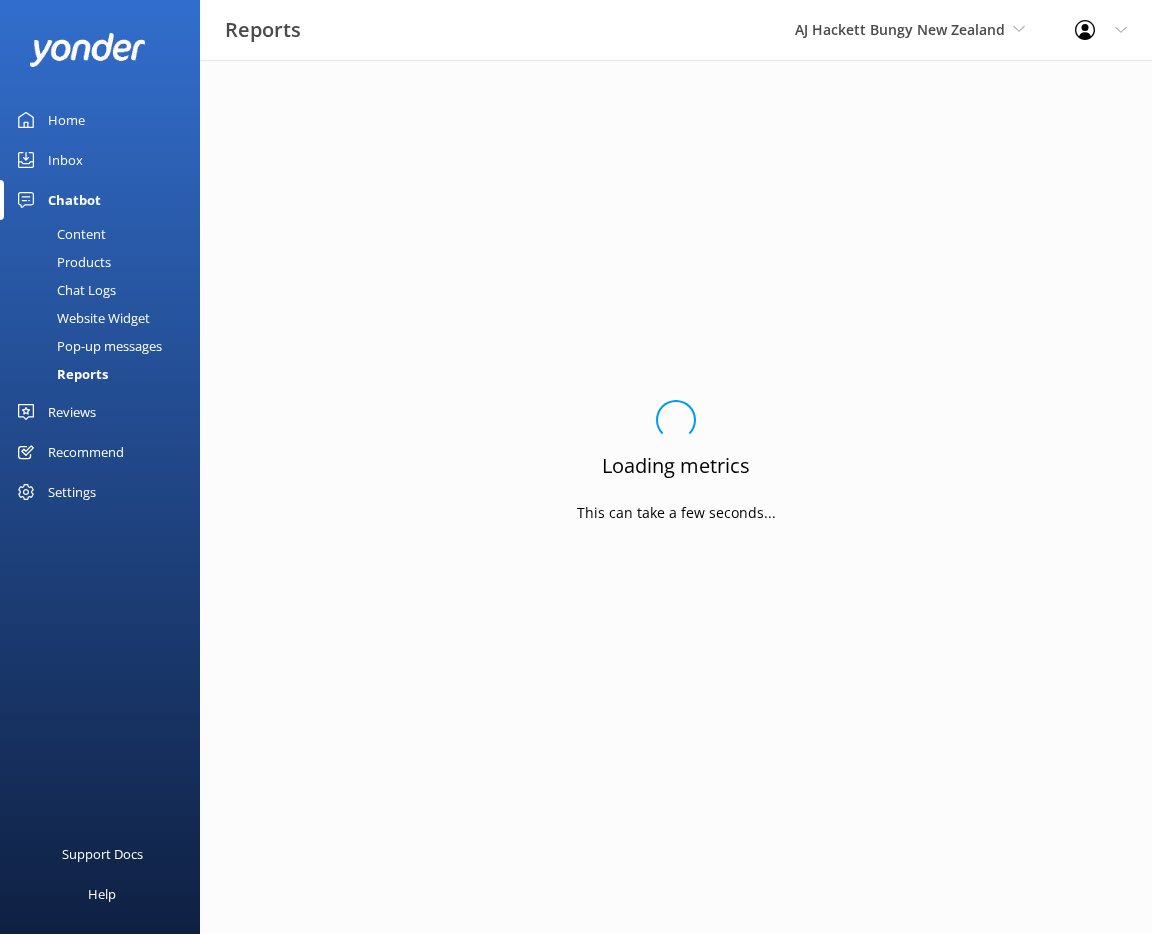 scroll, scrollTop: 0, scrollLeft: 0, axis: both 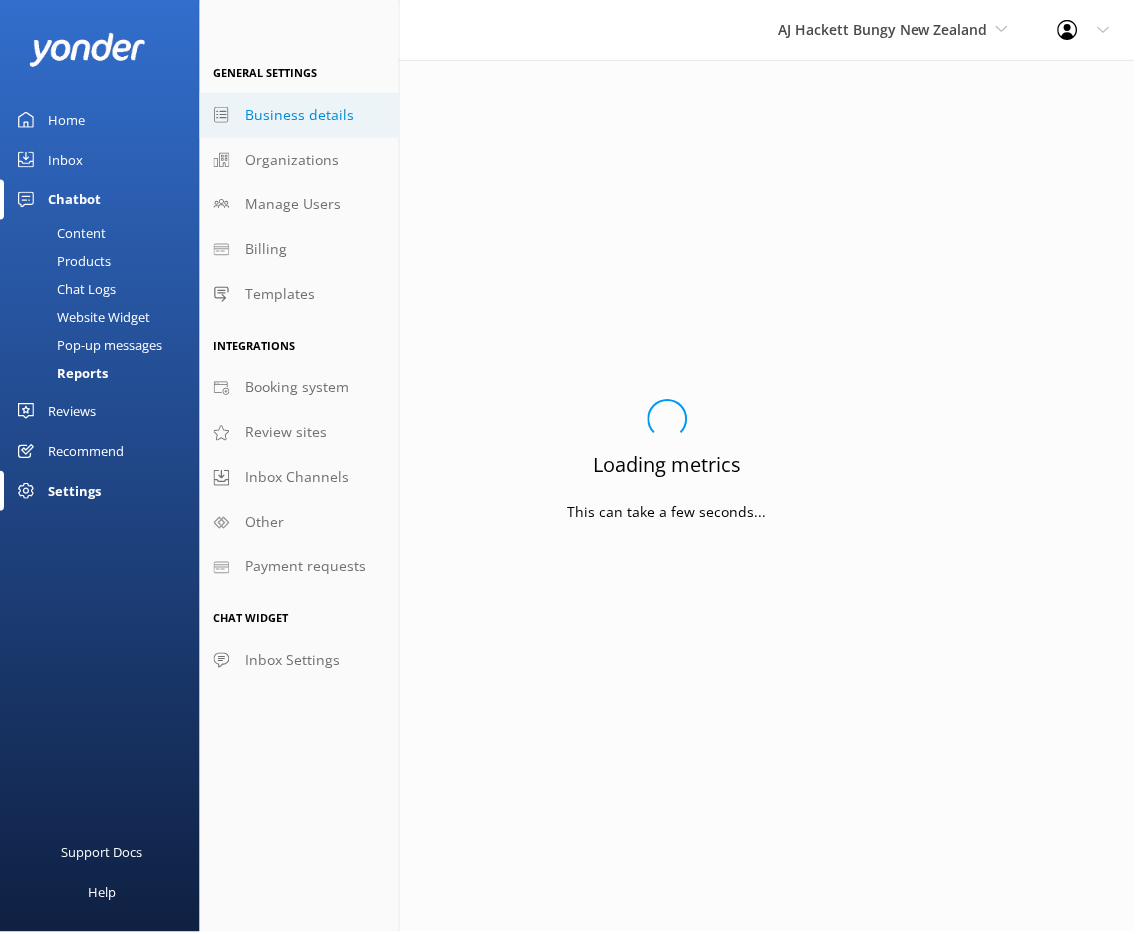 click on "Business details" at bounding box center [300, 115] 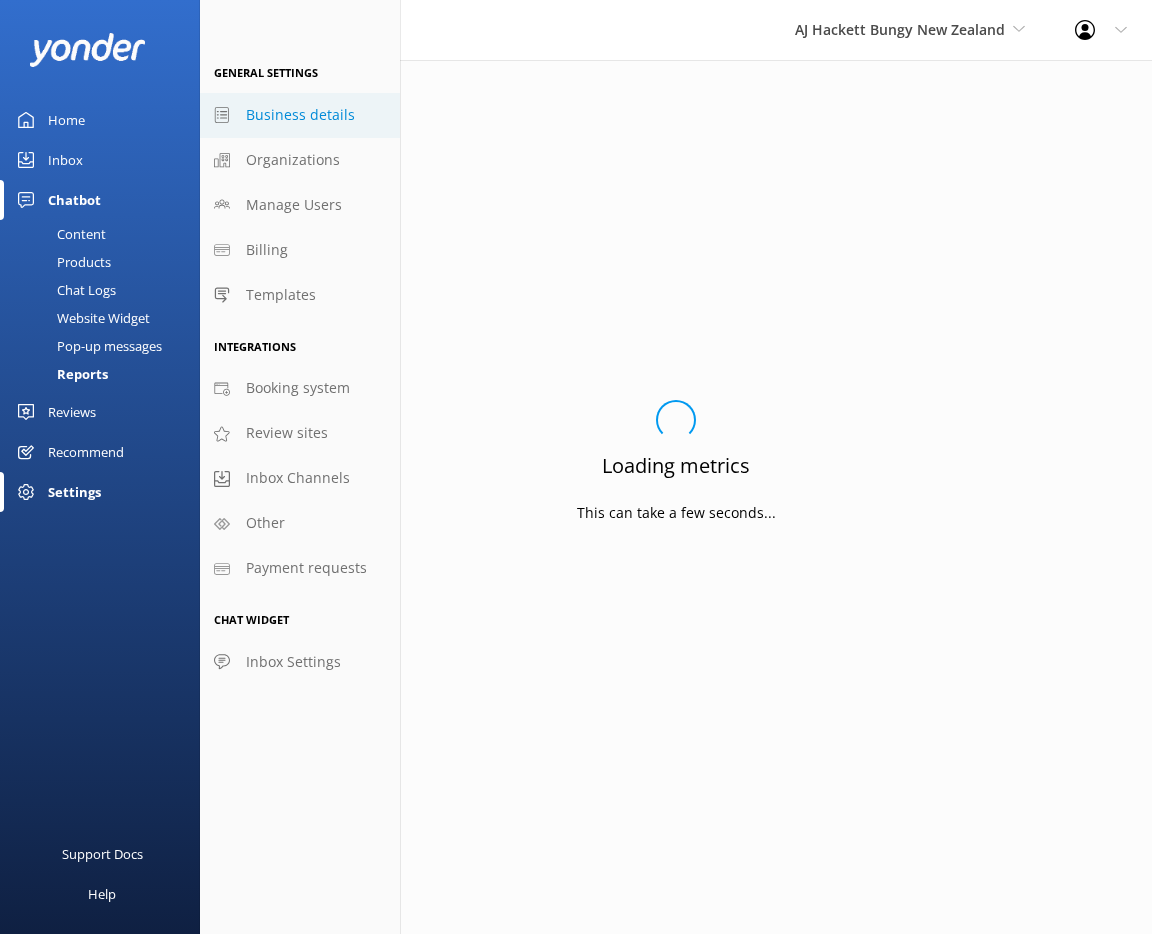 select on "Pacific/Auckland" 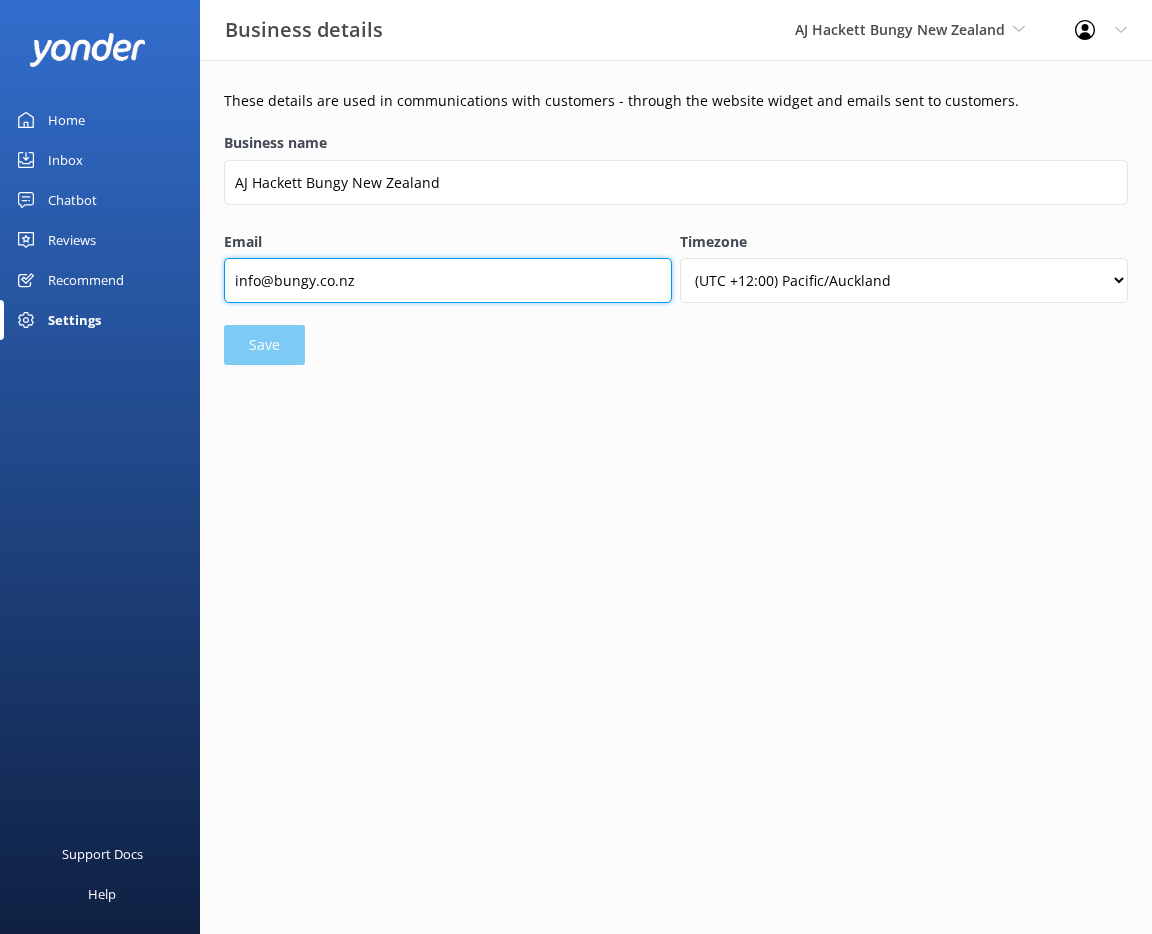 drag, startPoint x: 451, startPoint y: 284, endPoint x: 272, endPoint y: 289, distance: 179.06982 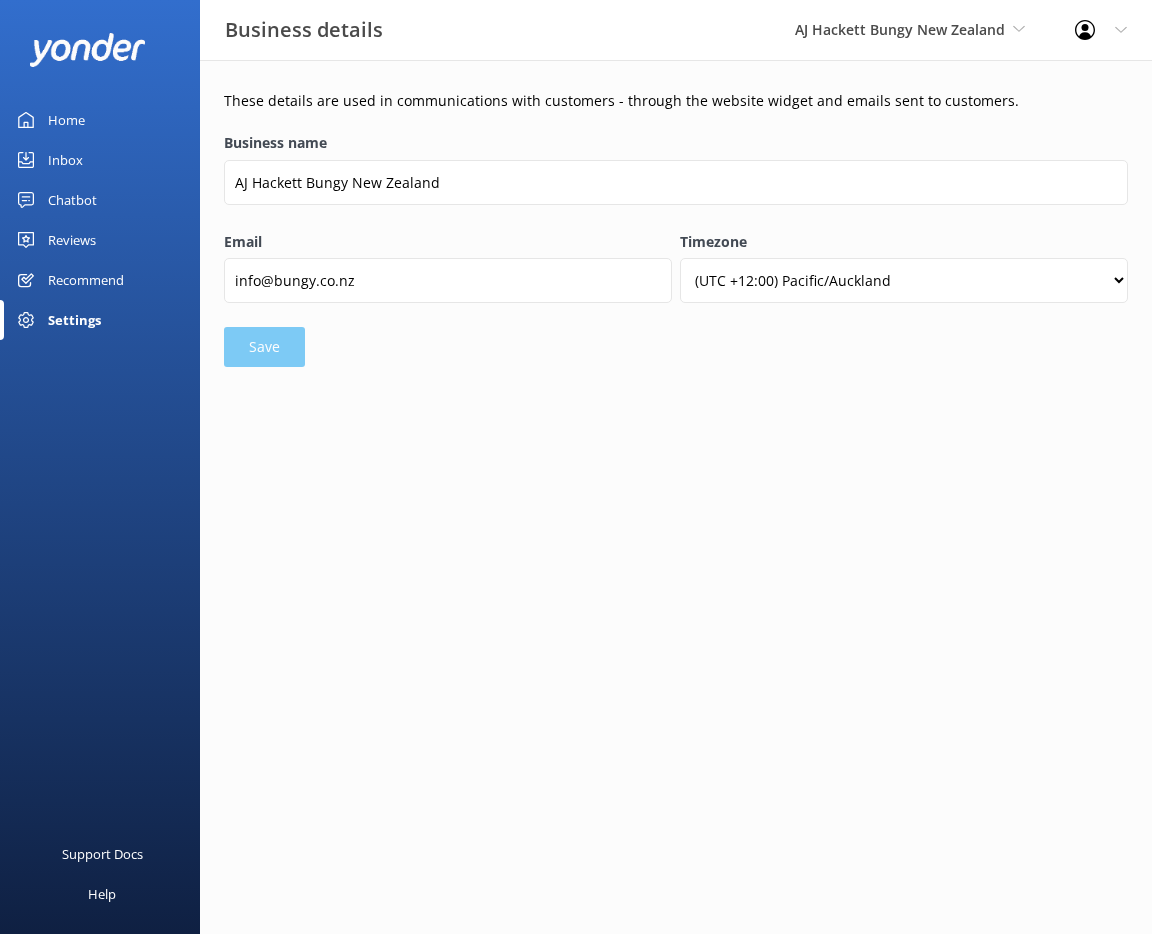 click on "Settings" at bounding box center [74, 320] 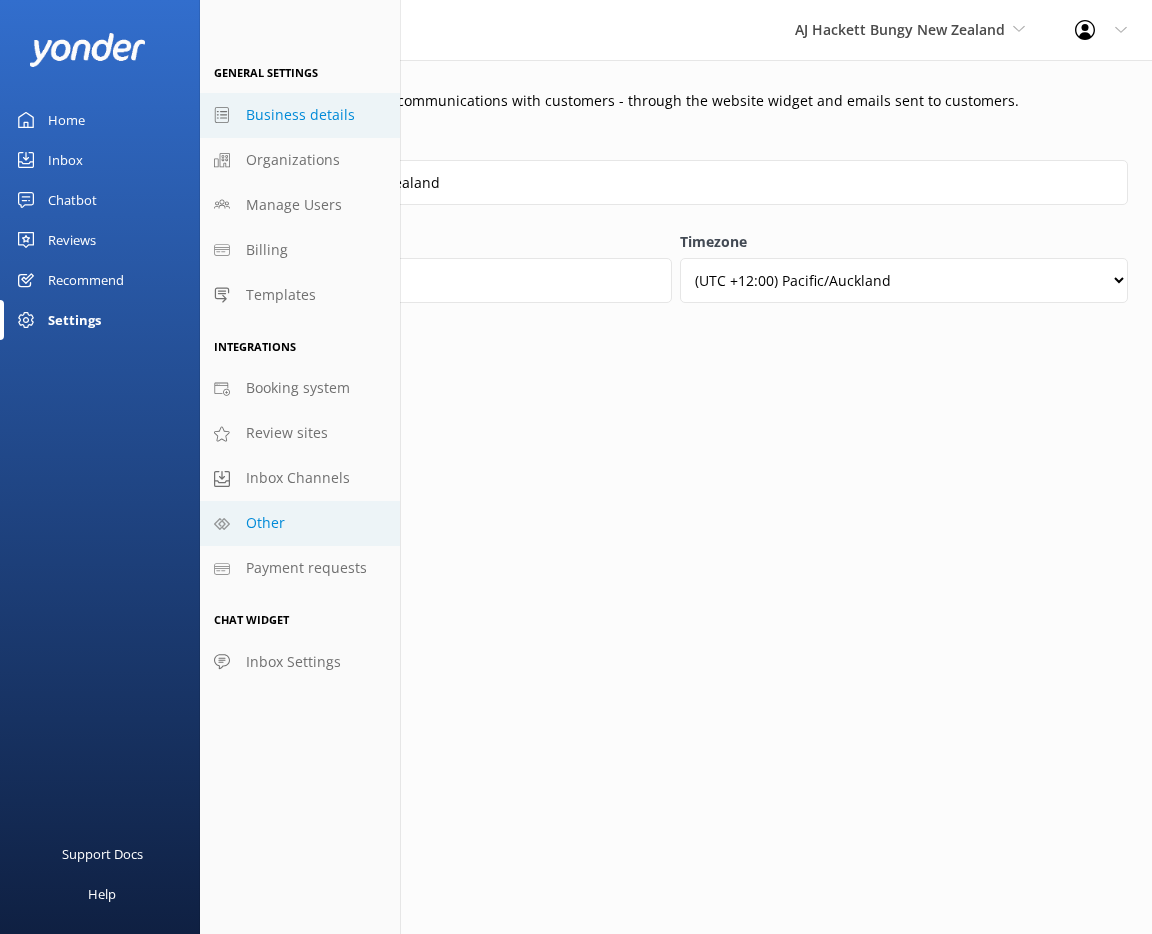 click on "Other" at bounding box center (300, 523) 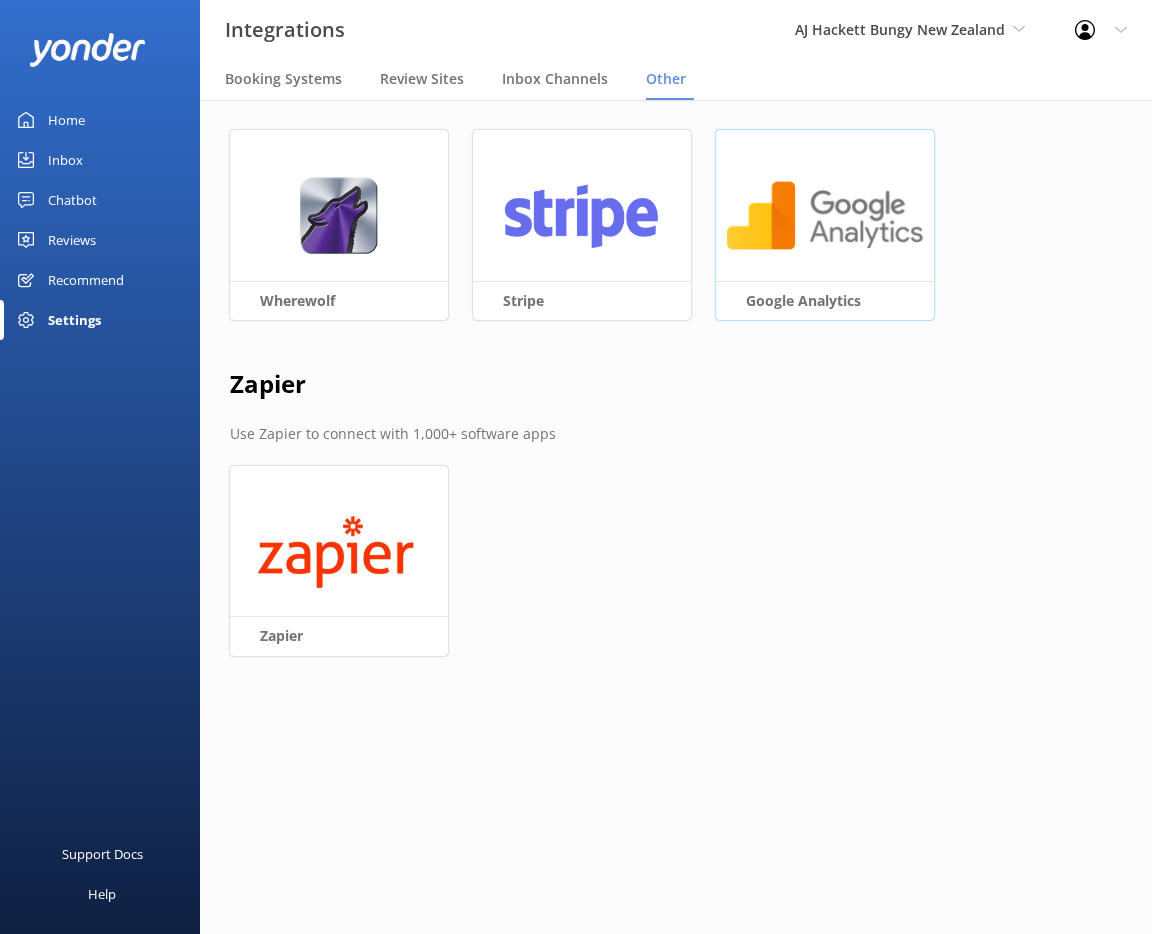 click at bounding box center [825, 215] 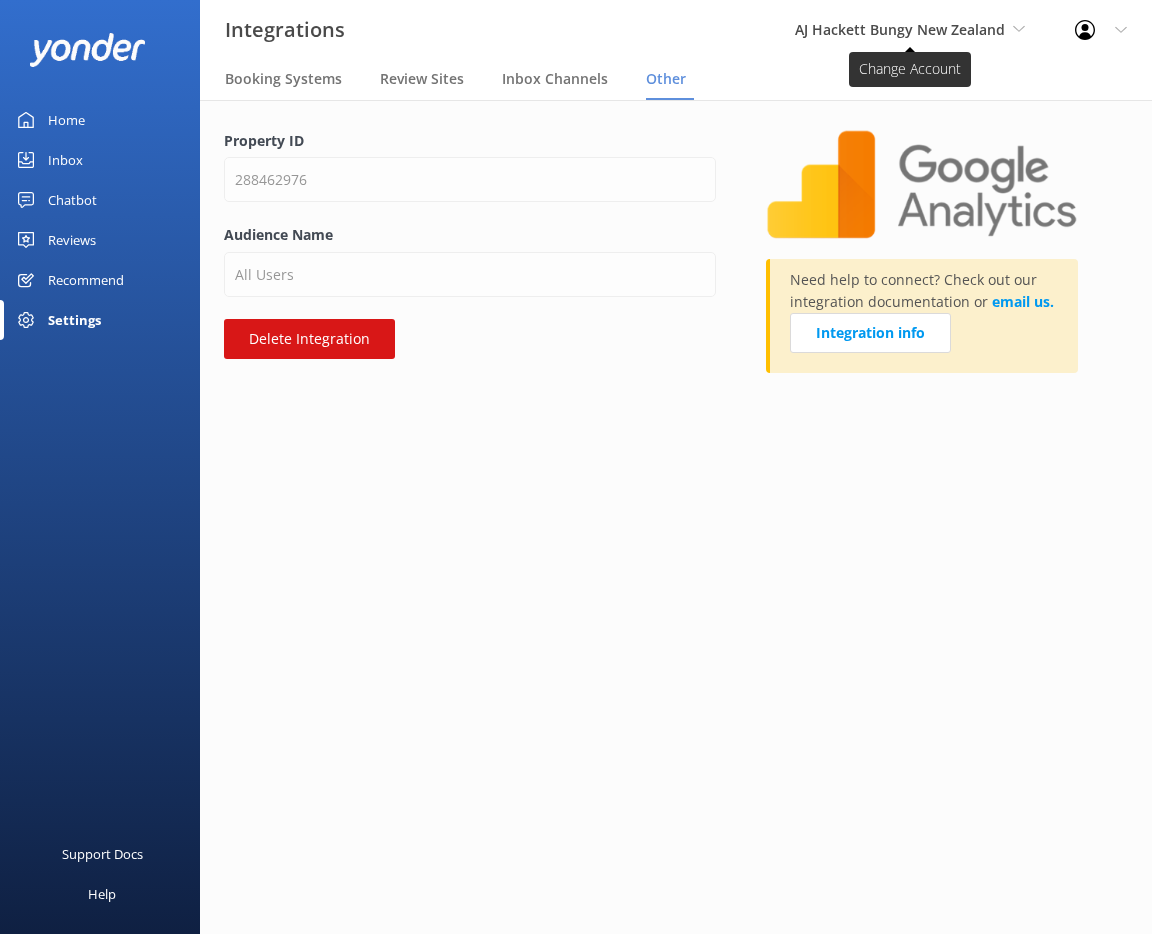 click on "AJ Hackett Bungy New Zealand" at bounding box center (900, 29) 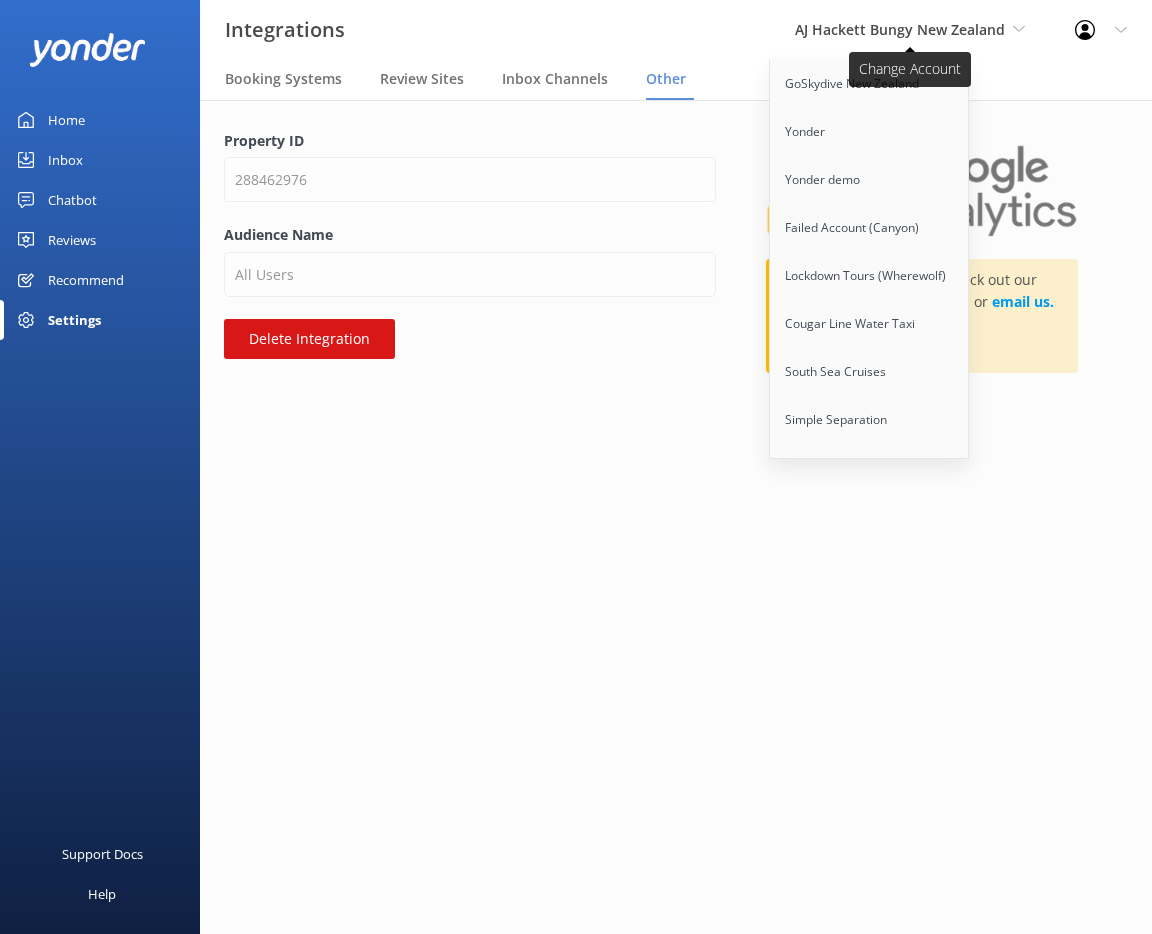 click on "AJ Hackett Bungy New Zealand" at bounding box center [900, 29] 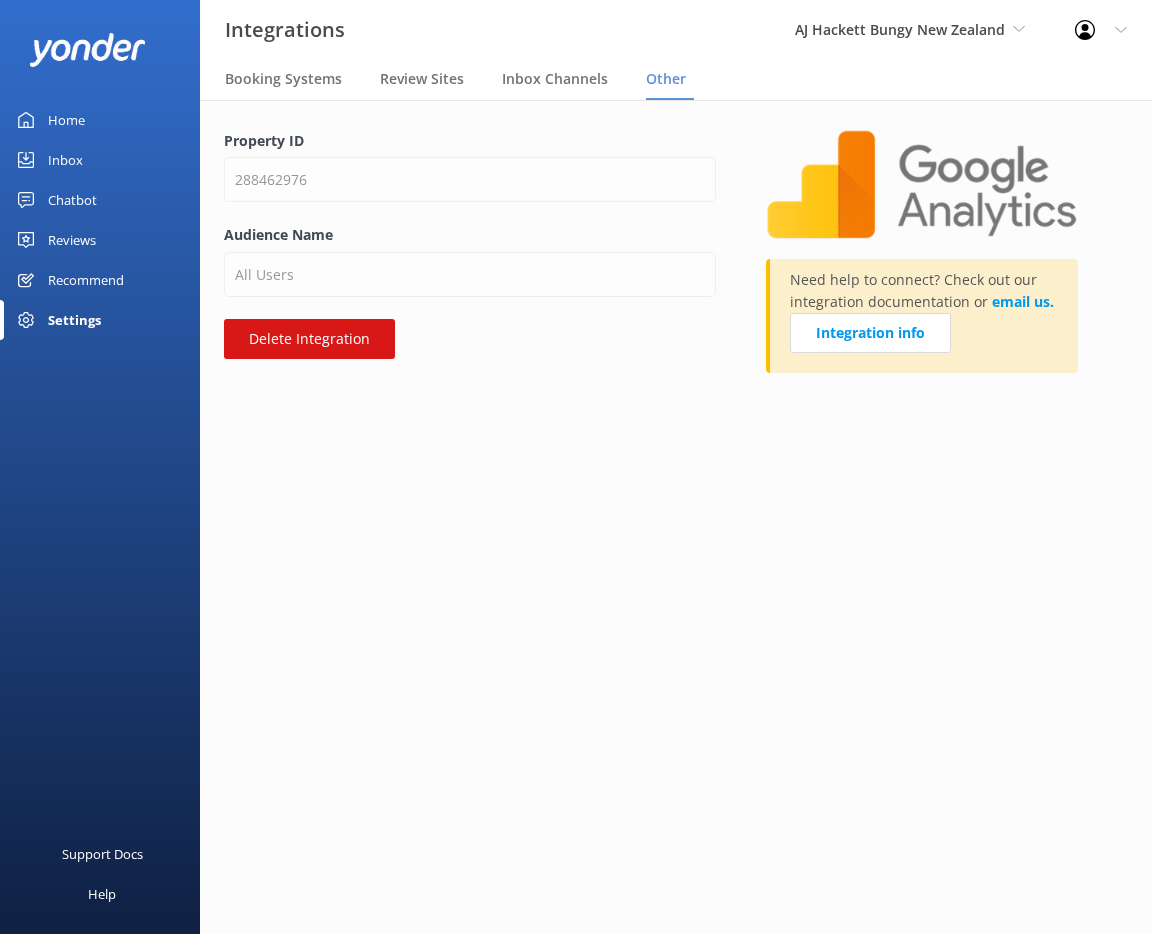 click on "Settings" at bounding box center (74, 320) 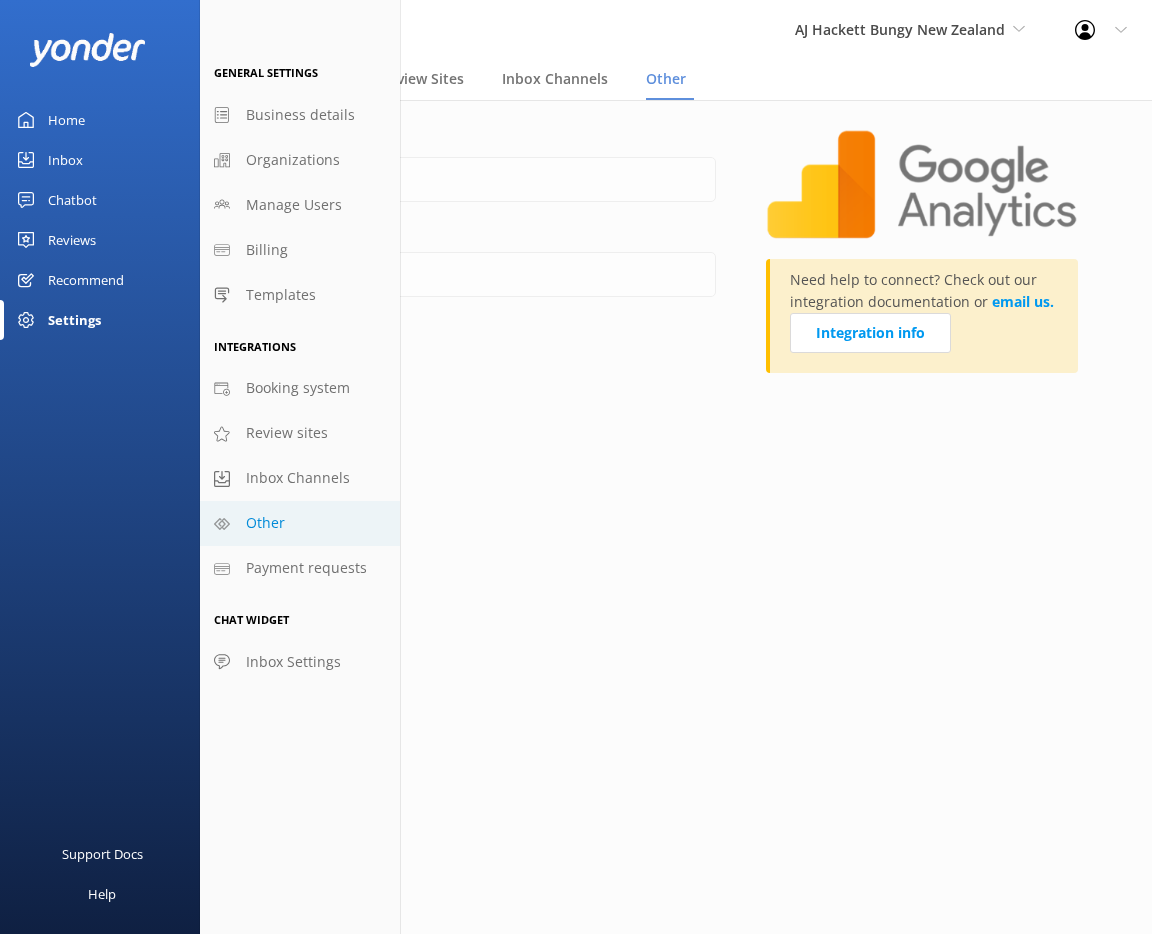 click on "Other" at bounding box center [300, 523] 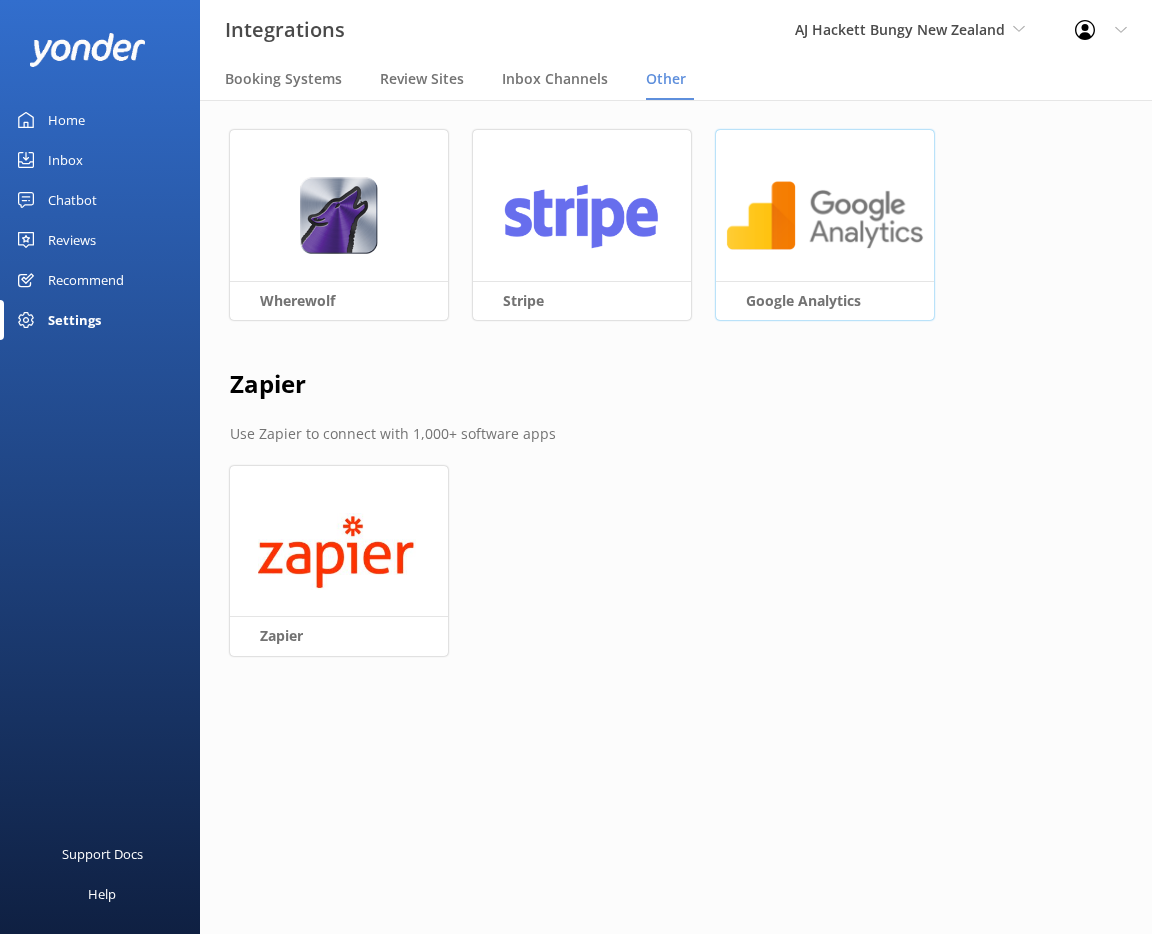 click at bounding box center (825, 215) 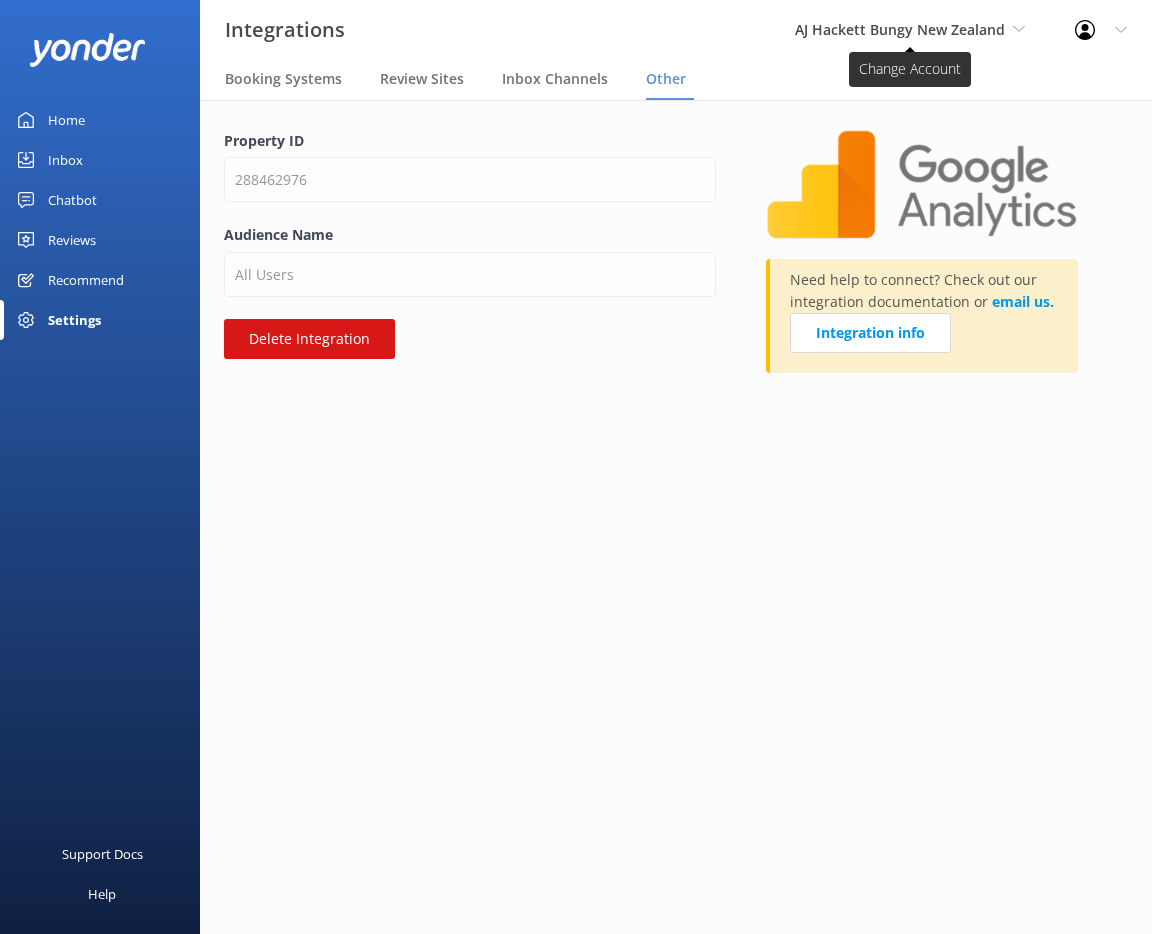 click on "AJ Hackett Bungy New Zealand" at bounding box center [900, 29] 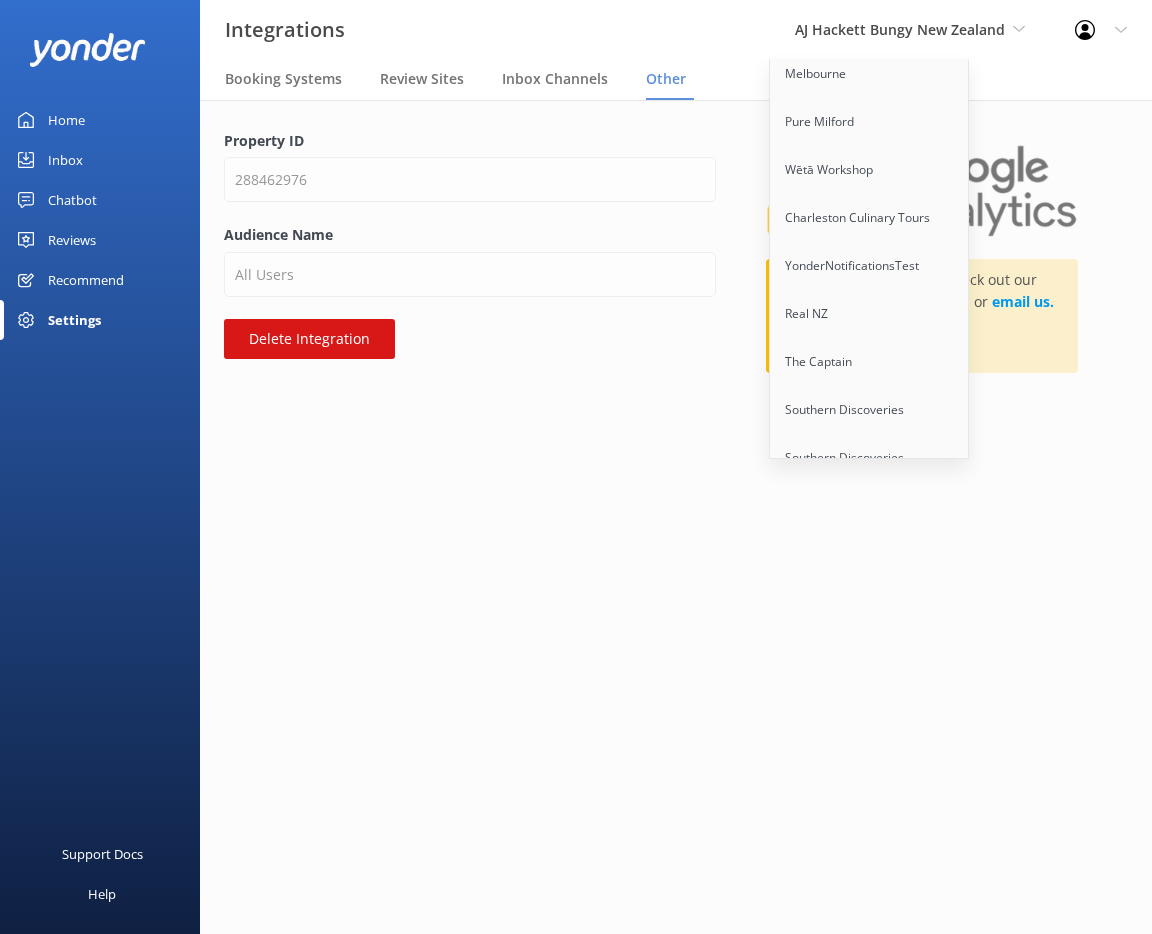 scroll, scrollTop: 1232, scrollLeft: 0, axis: vertical 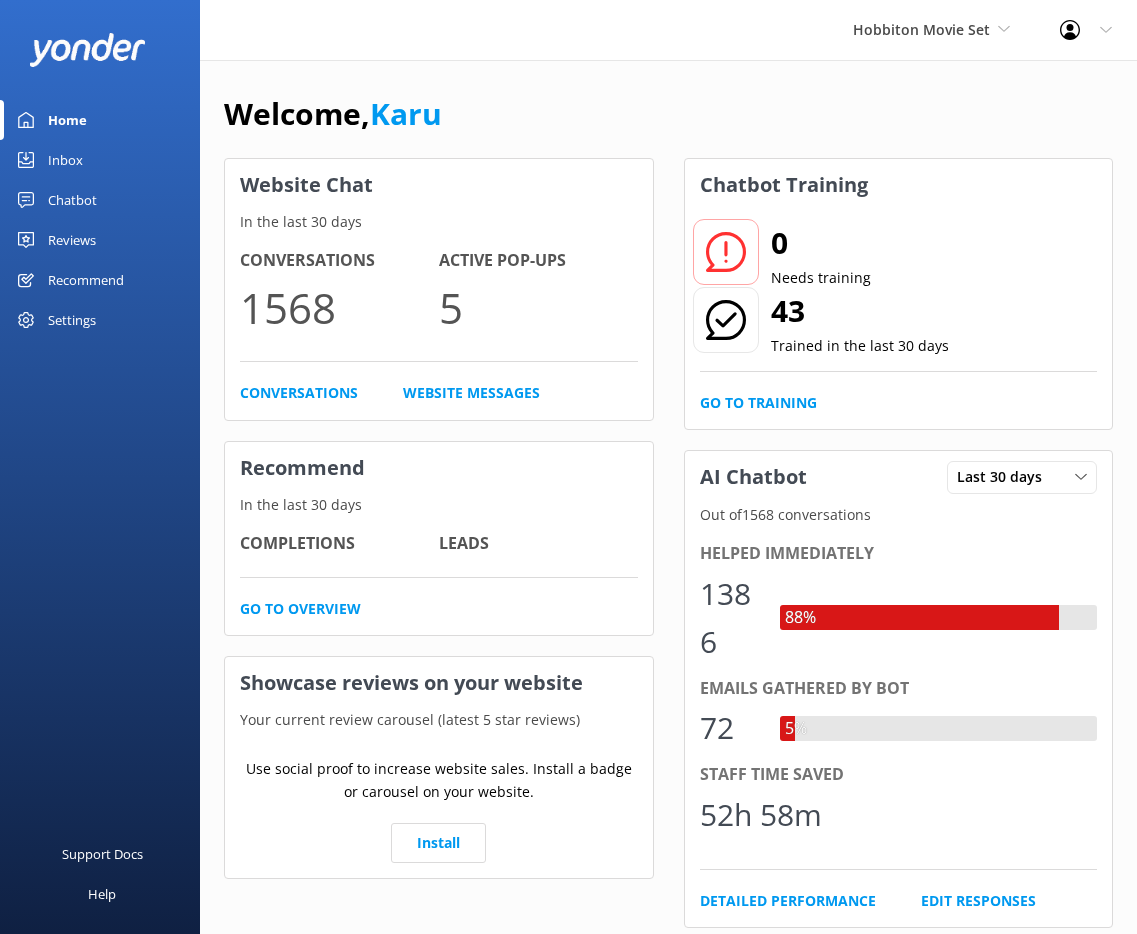 click on "Chatbot" at bounding box center [72, 200] 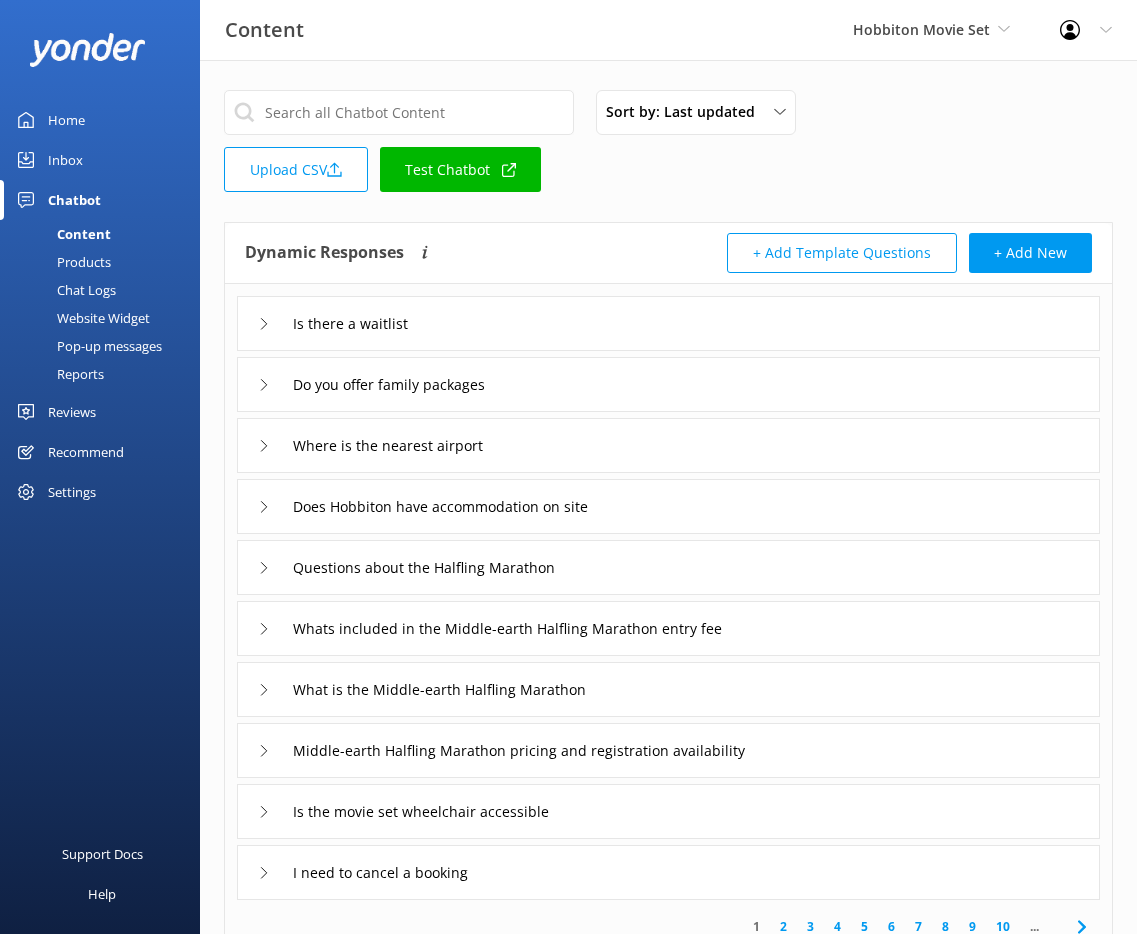 click on "Reports" at bounding box center (58, 374) 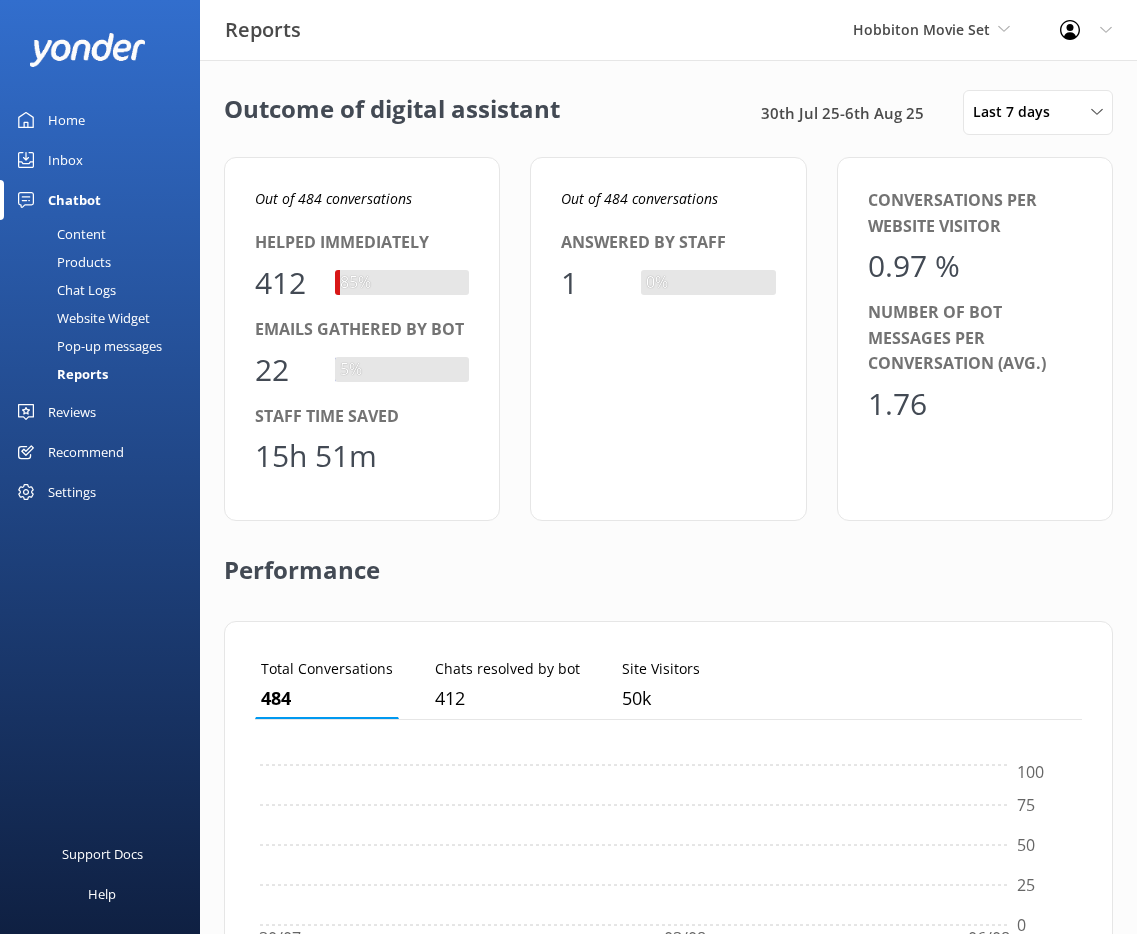 scroll, scrollTop: 16, scrollLeft: 16, axis: both 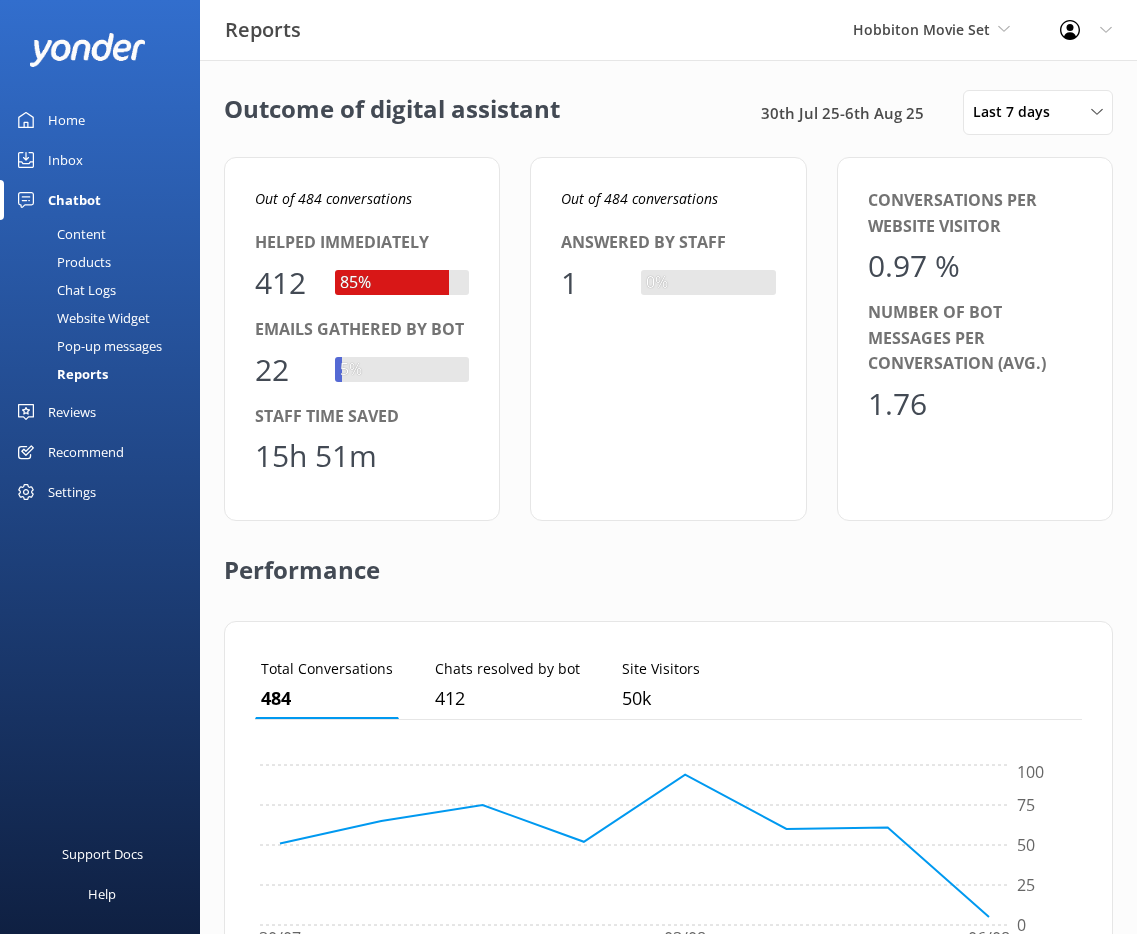click on "Hobbiton Movie Set GoSkydive New Zealand Yonder Yonder demo Failed Account (Canyon) Lockdown Tours (Wherewolf) Cougar Line Water Taxi South Sea Cruises Simple Separation Whale Watch Kaikoura Aotearoa Surf The Rarotongan Beach Resort Yonder Luxury Suites Yonder Holiday Park Yonder Zipline The Rarotongan Beach Resort Dvorak Expeditions Ziptrek Ecotours Skyline Rotorua Skyline Queenstown Polynesian Spa Bea Salt Lake City Brew Tours Tropical Sailing Skydive Australia Kanazawa Tours MONOPOLY DREAMS Melbourne Pure Milford Wētā Workshop Charleston Culinary Tours YonderNotificationsTest Real NZ The Captain Southern Discoveries Southern Discoveries Zen Tubing Arizona Safari Jeep Tours Real NZ AJ Hackett Bungy New Zealand Seas the Day Charters Whale Watch Kaikoura San Juan Cruises Paddle Pub Daytona Beach" at bounding box center (931, 30) 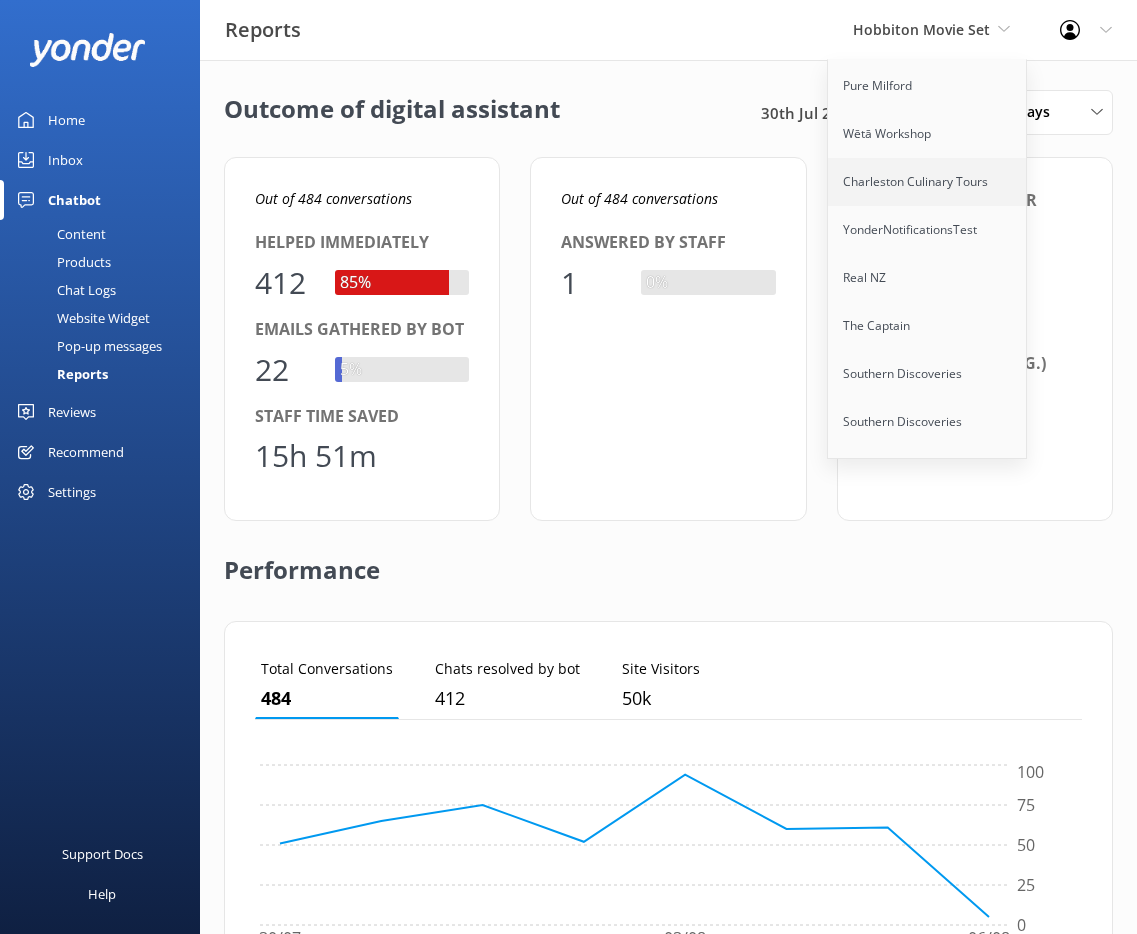 scroll, scrollTop: 1263, scrollLeft: 0, axis: vertical 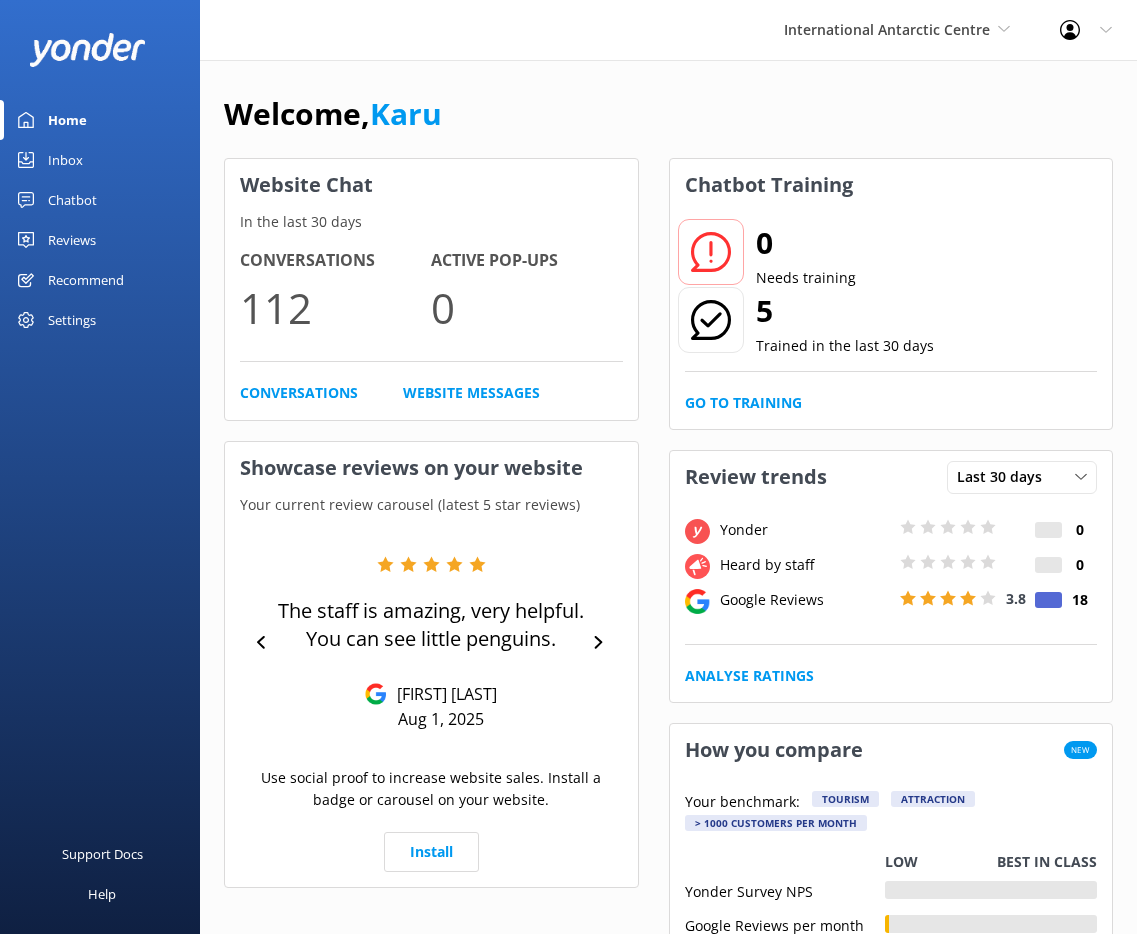 click on "Chatbot" at bounding box center [72, 200] 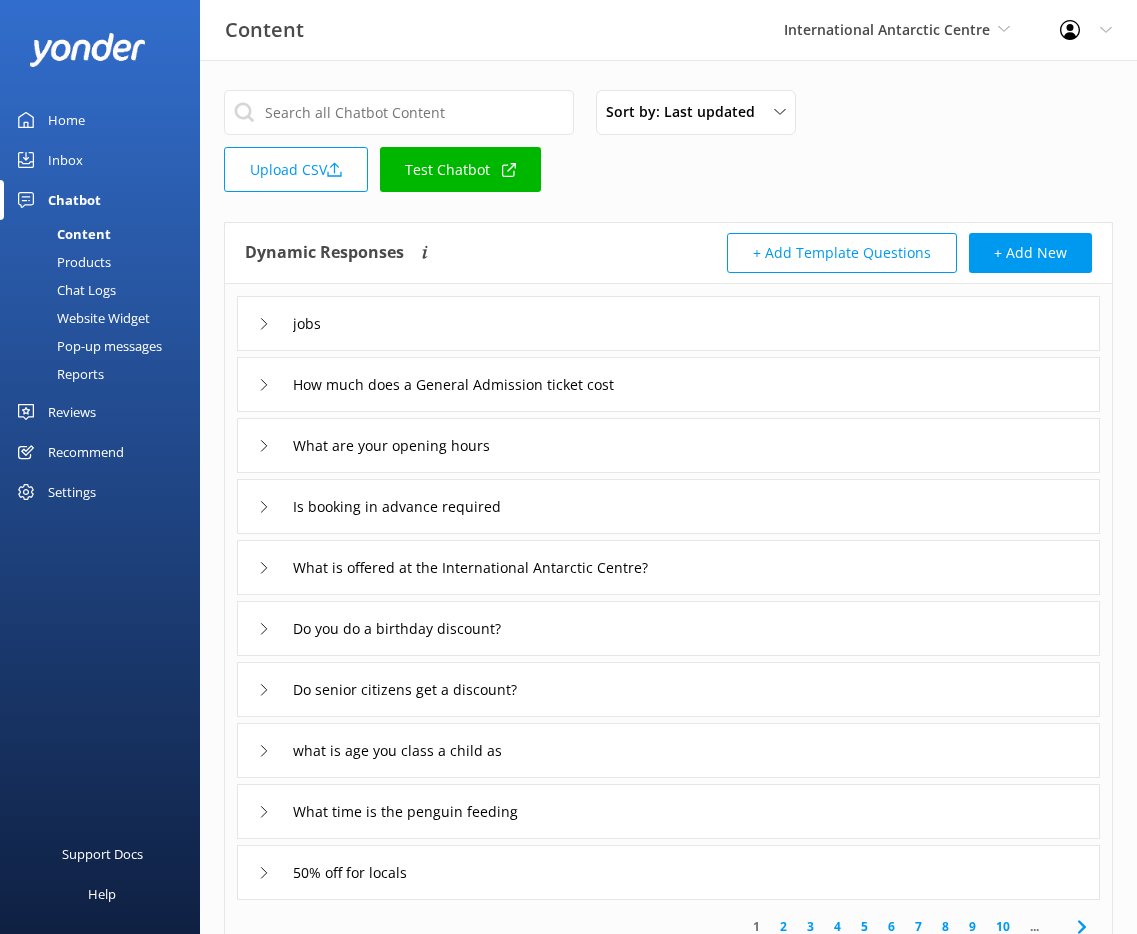 click on "Reports" at bounding box center [58, 374] 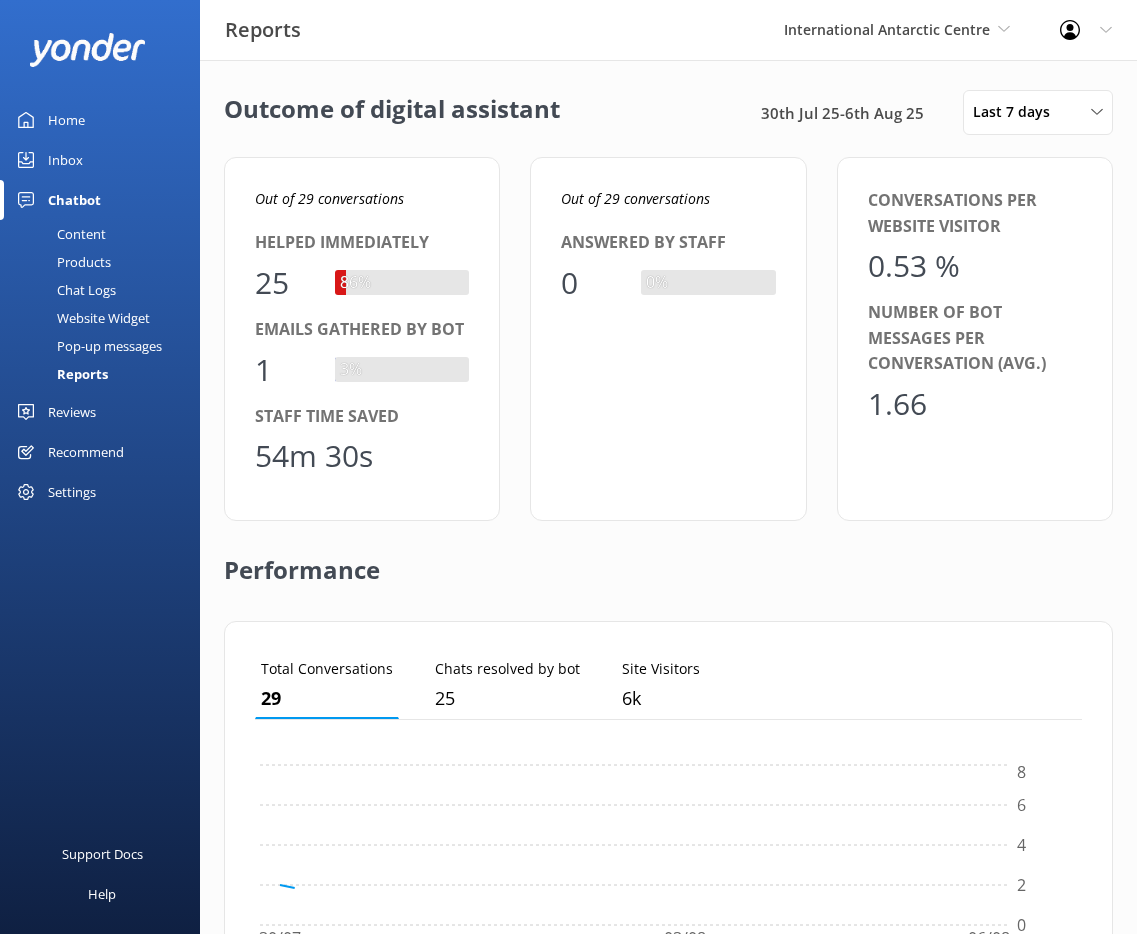 scroll, scrollTop: 16, scrollLeft: 16, axis: both 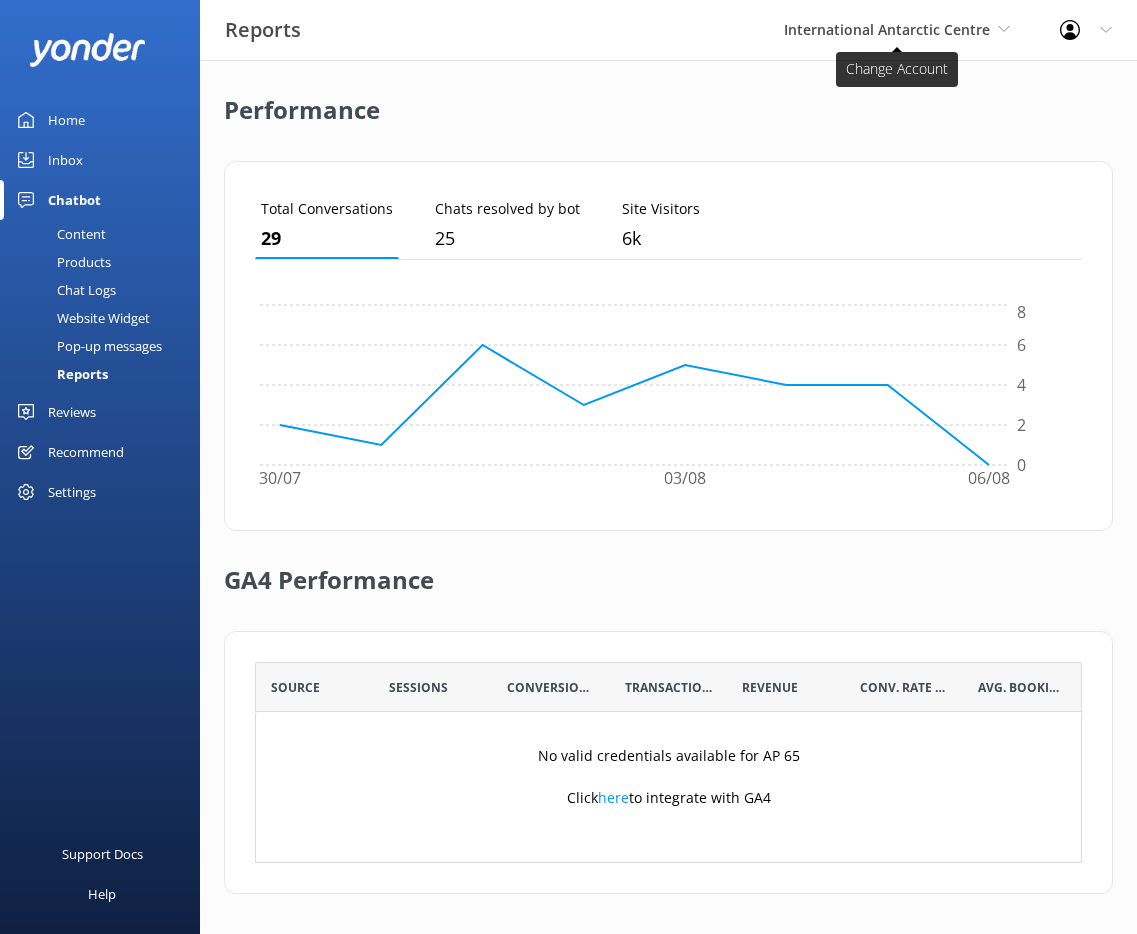 click on "International Antarctic Centre" at bounding box center [887, 29] 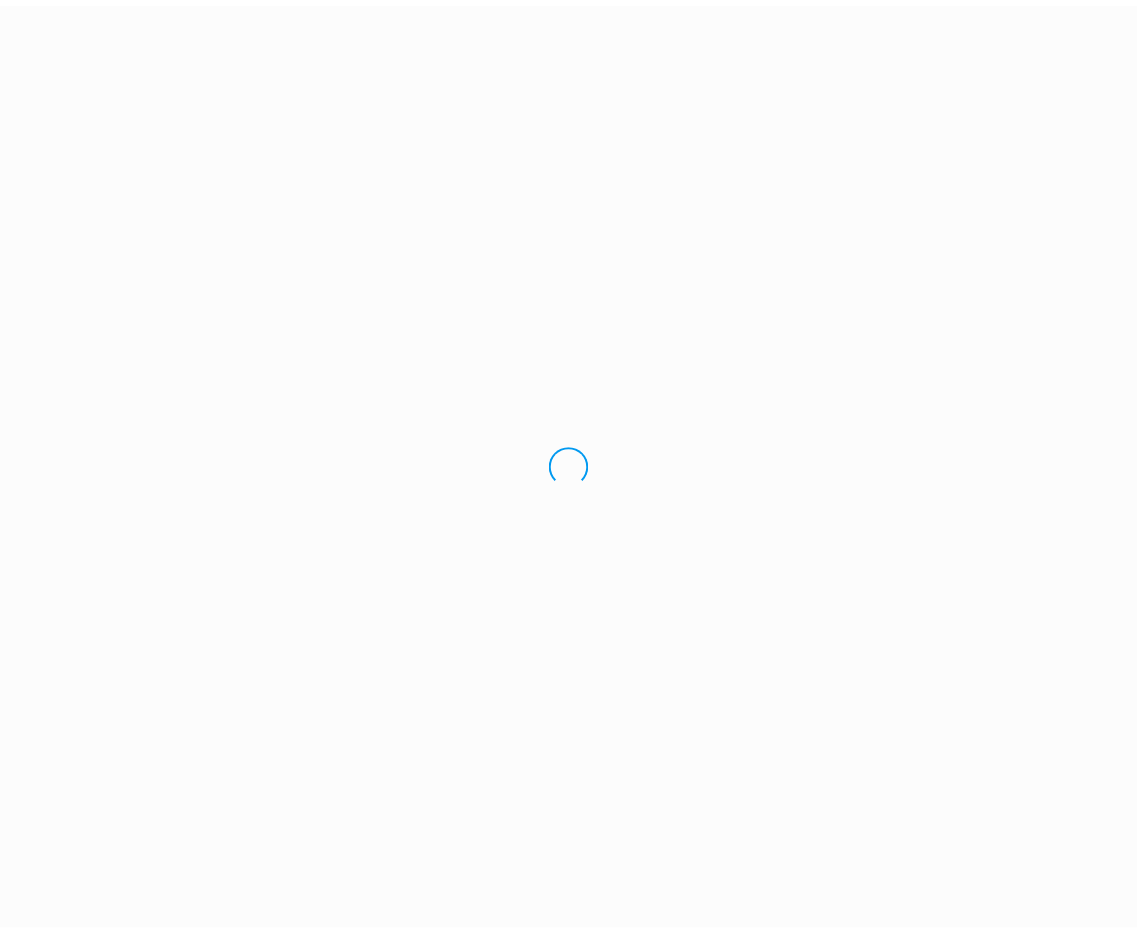 scroll, scrollTop: 0, scrollLeft: 0, axis: both 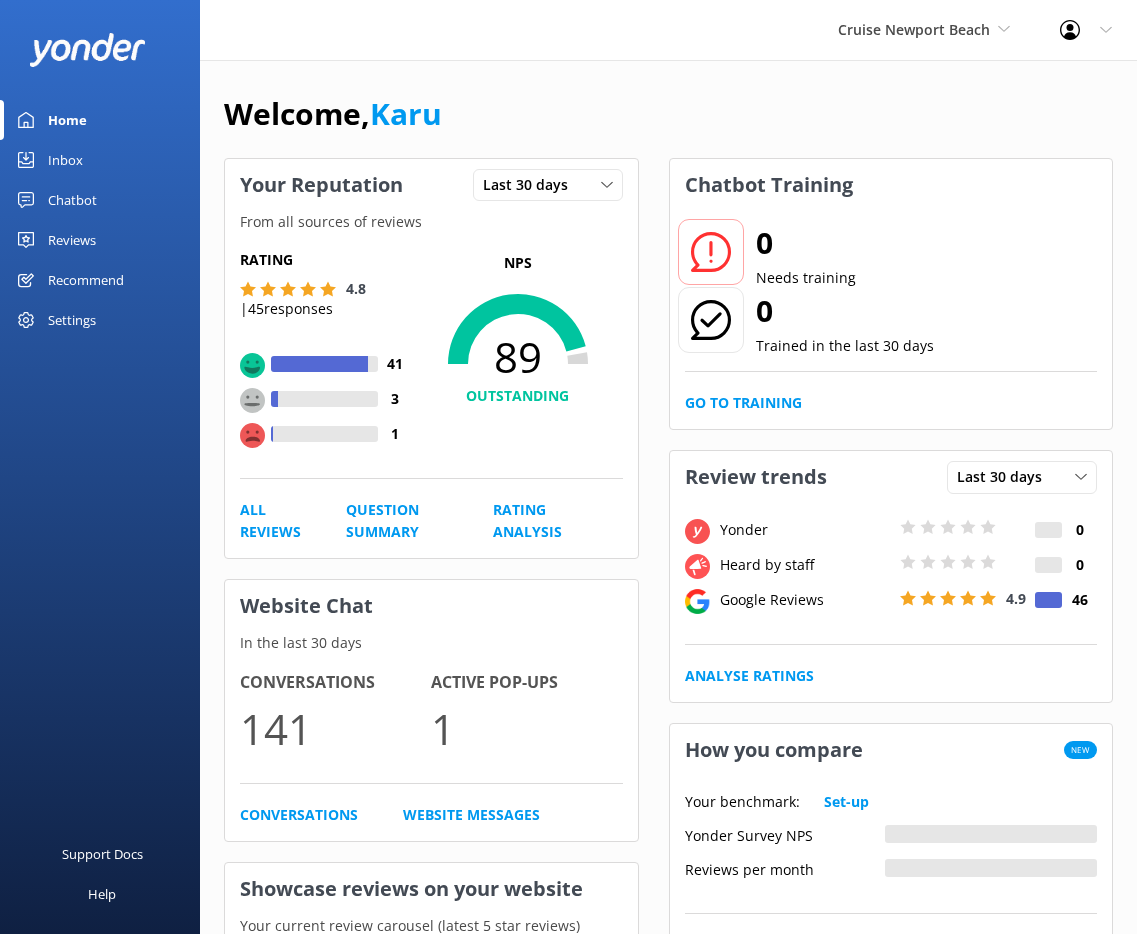 click on "Chatbot" at bounding box center [100, 200] 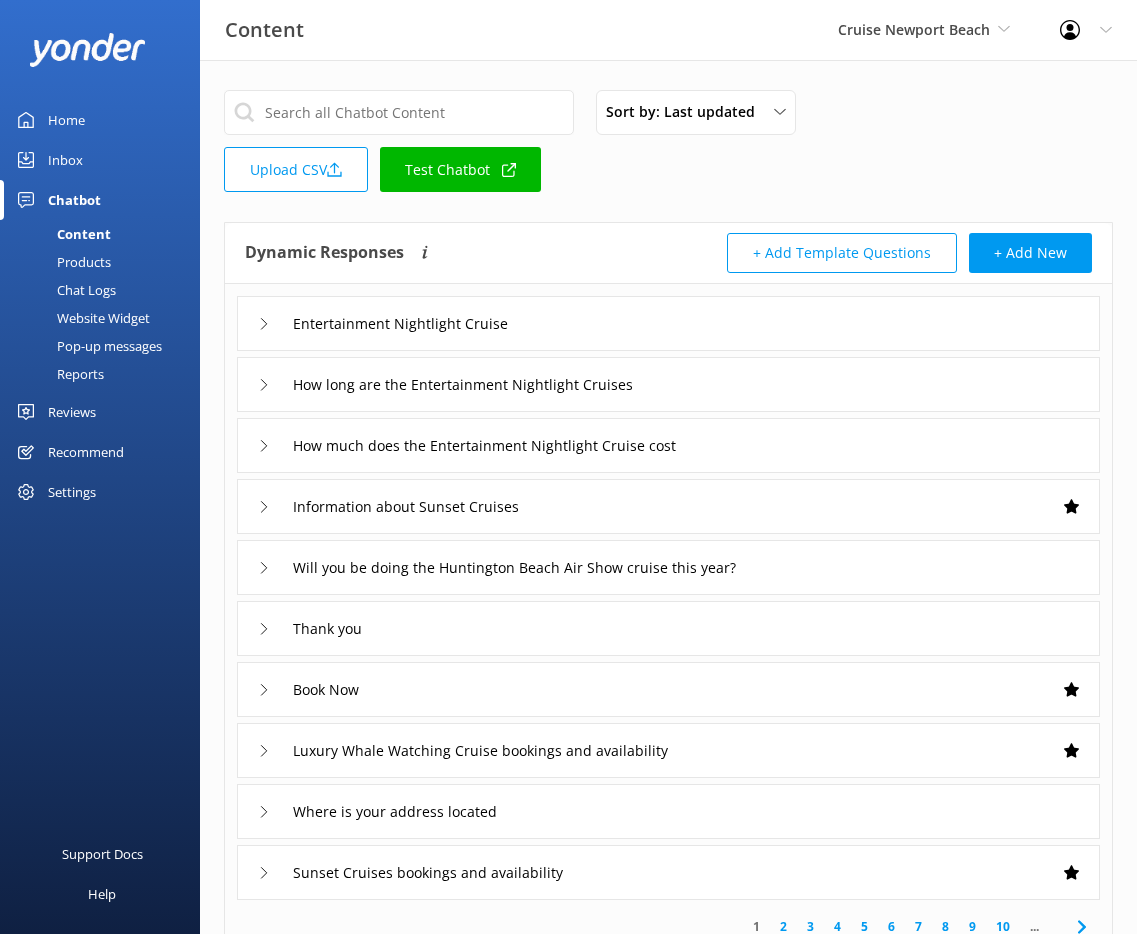 click on "Website Widget" at bounding box center (81, 318) 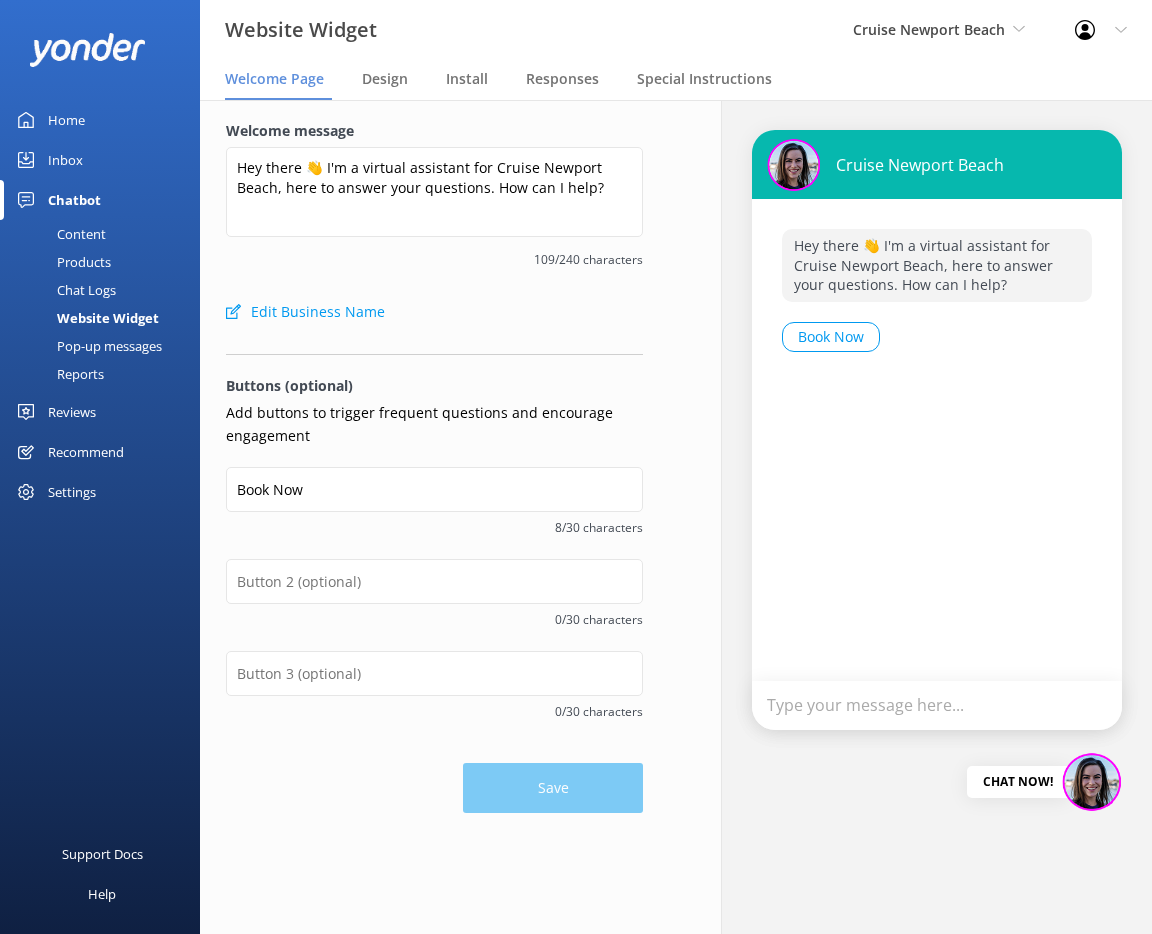 click on "Reports" at bounding box center [58, 374] 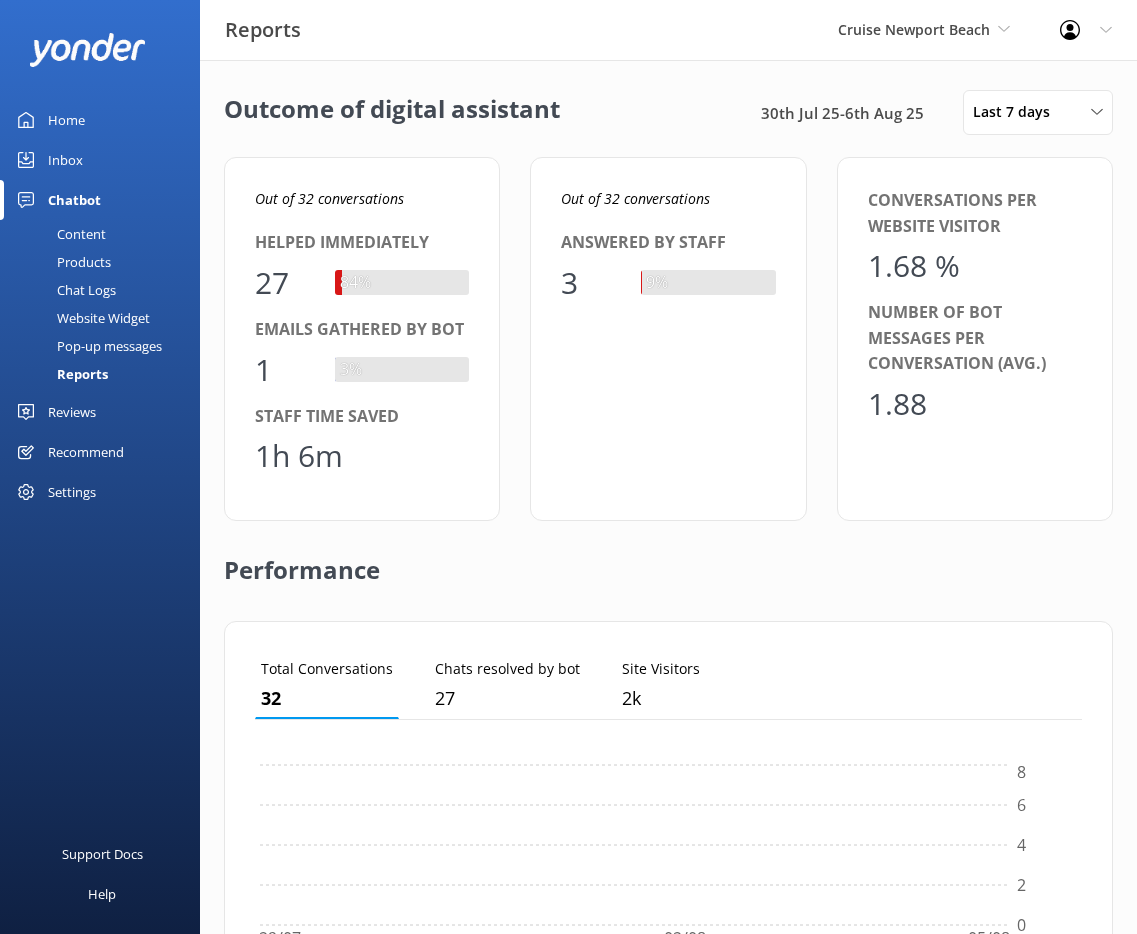 scroll, scrollTop: 16, scrollLeft: 16, axis: both 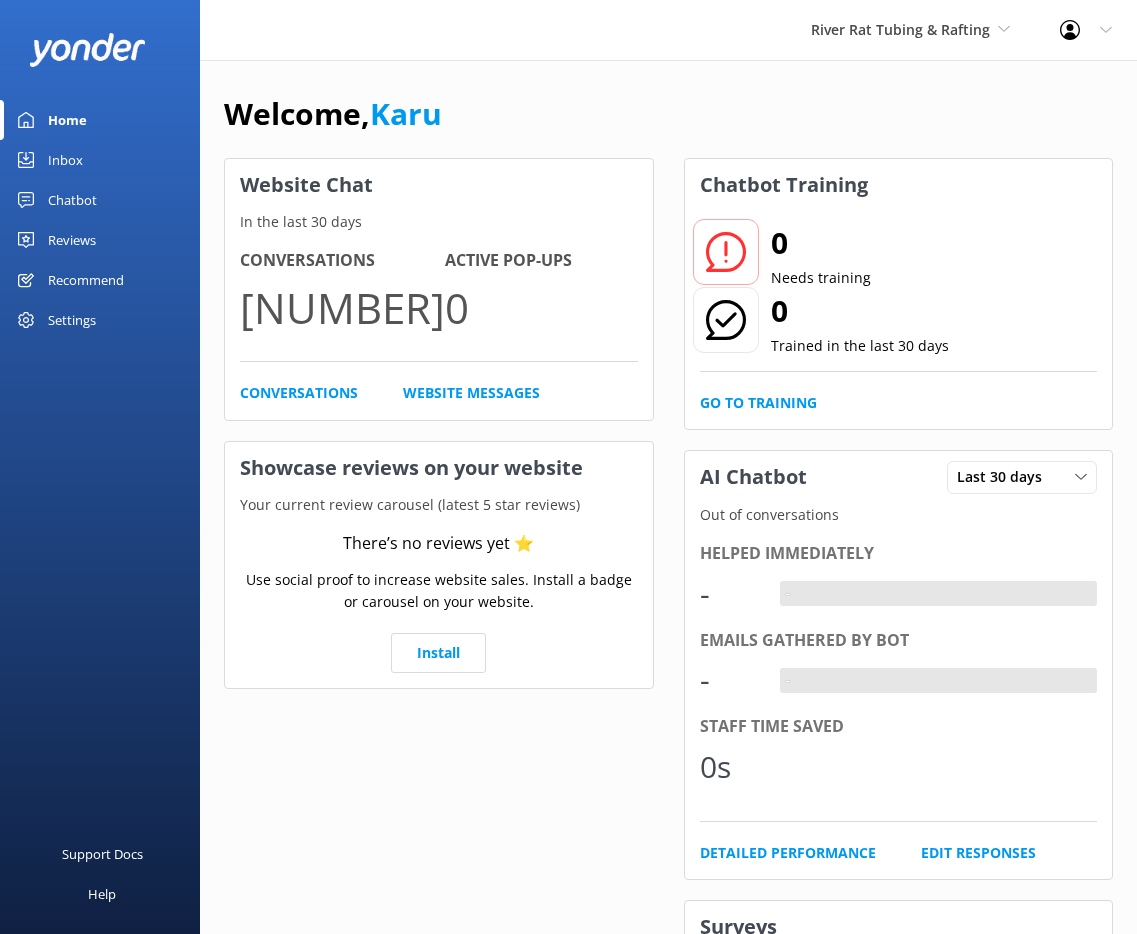 click on "Chatbot" at bounding box center (100, 200) 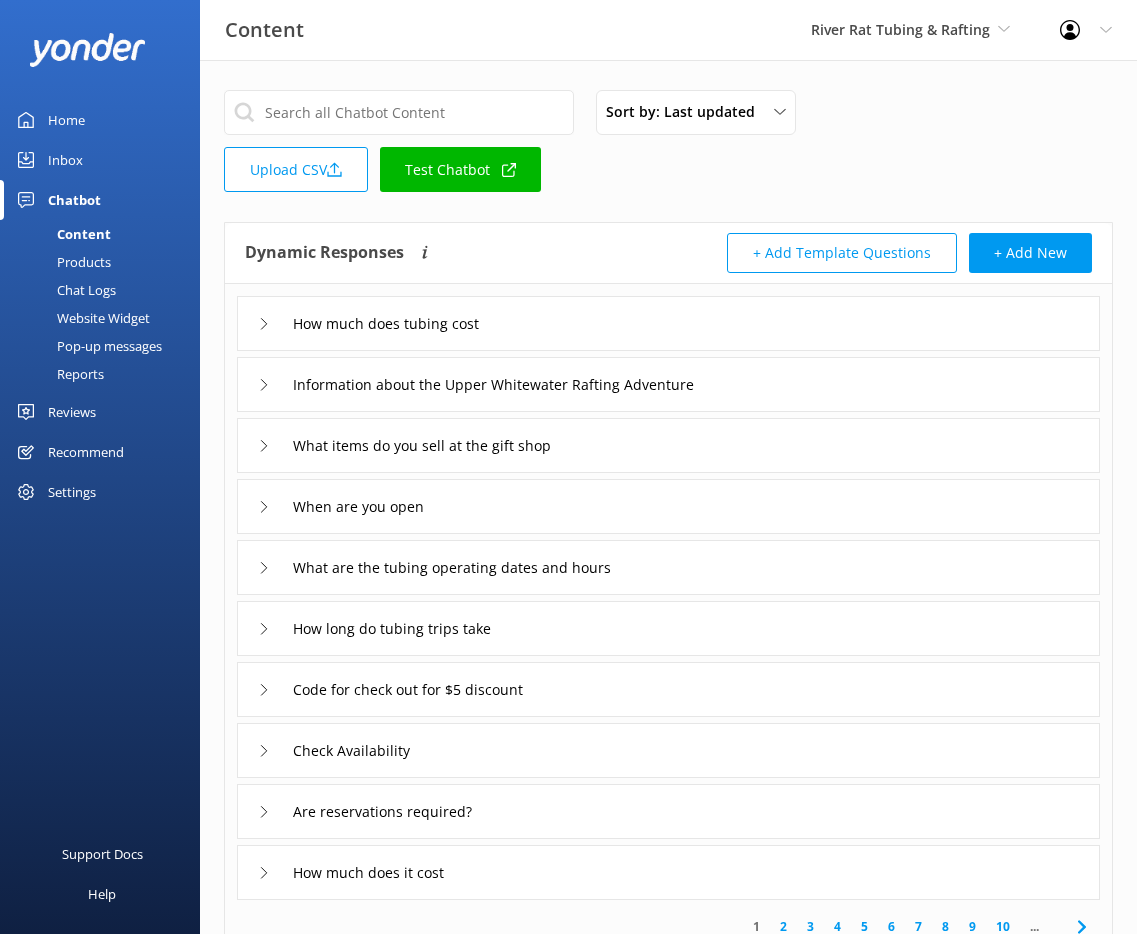 click on "Reports" at bounding box center (106, 374) 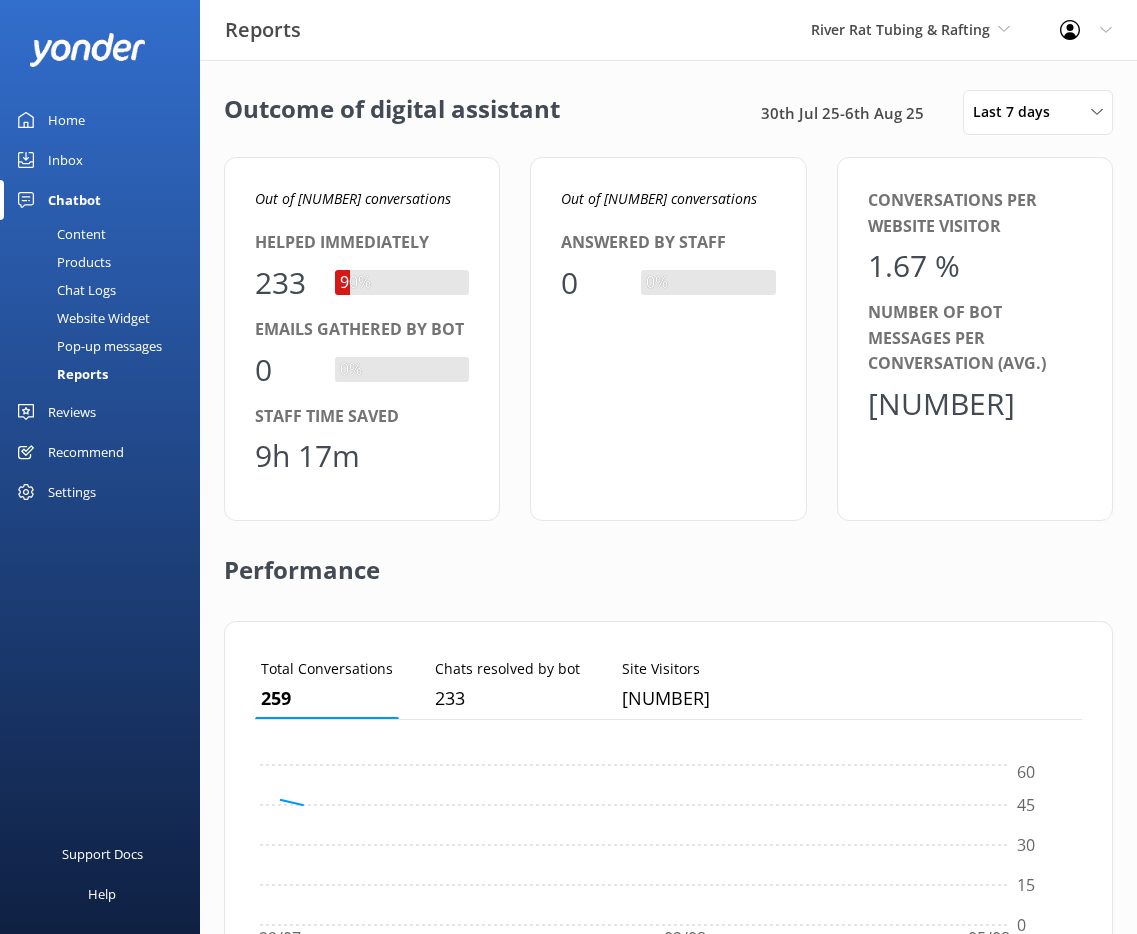 scroll, scrollTop: 16, scrollLeft: 16, axis: both 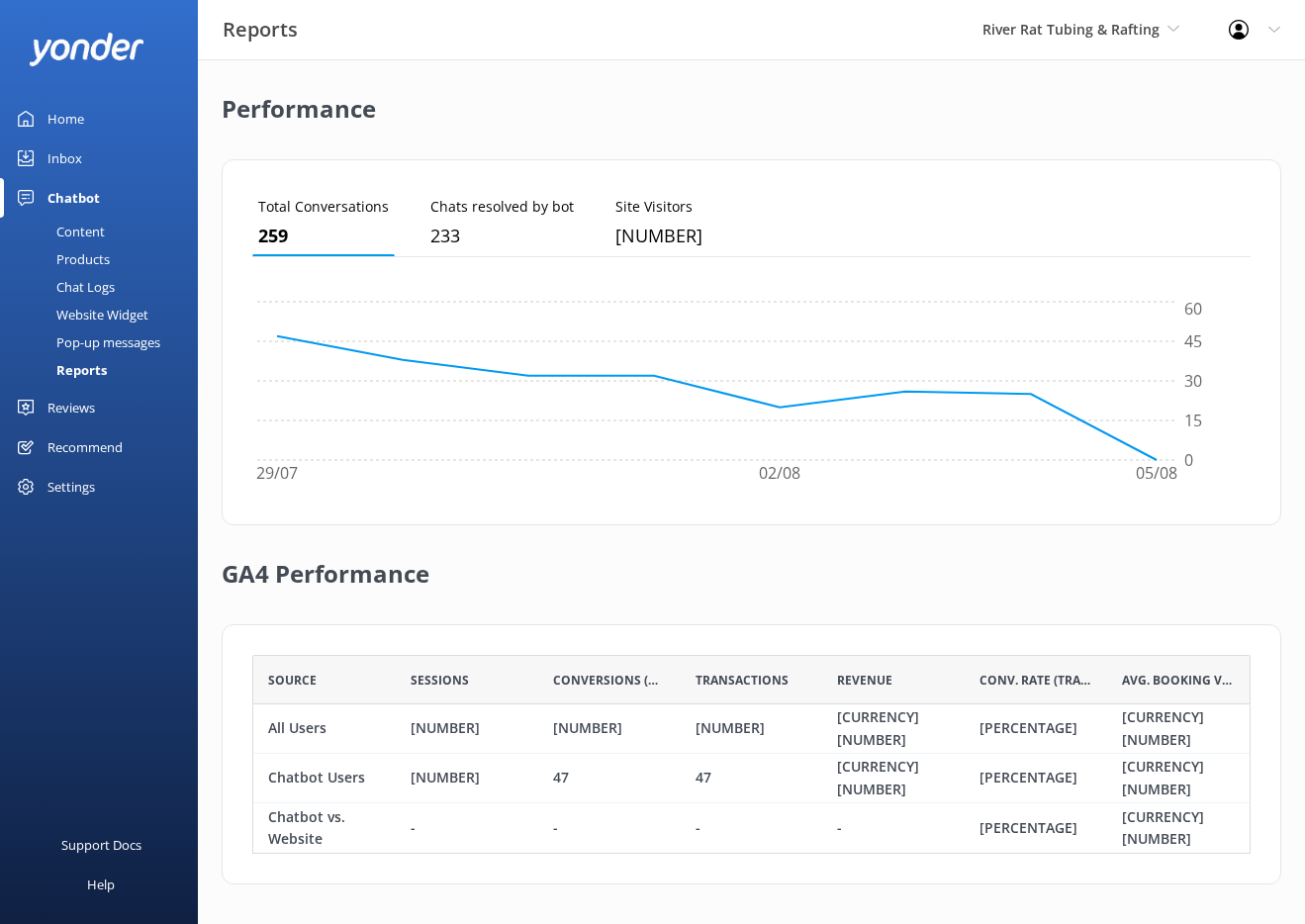 click on "Content" at bounding box center (58, 231) 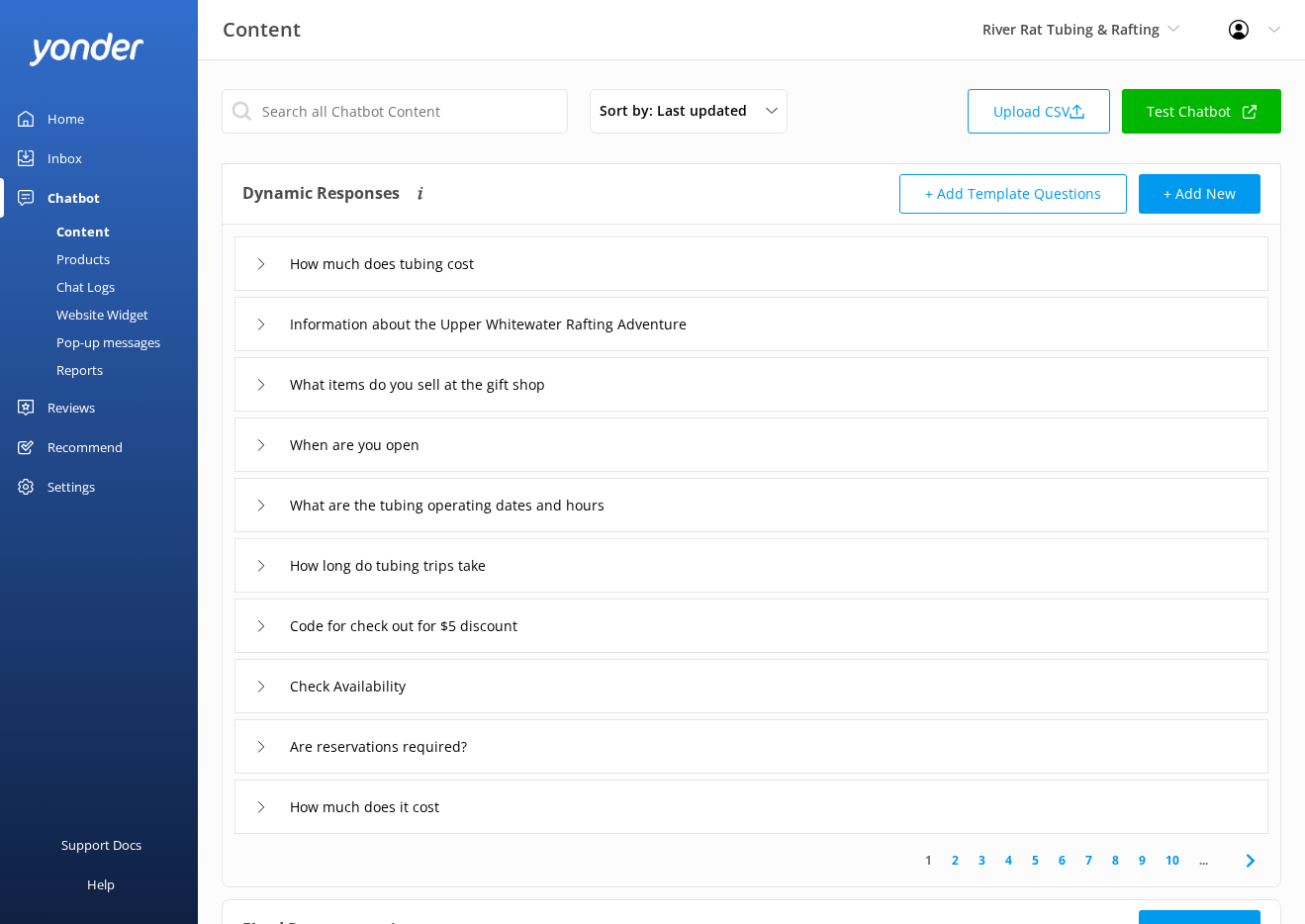 click on "Test Chatbot" at bounding box center (1201, 111) 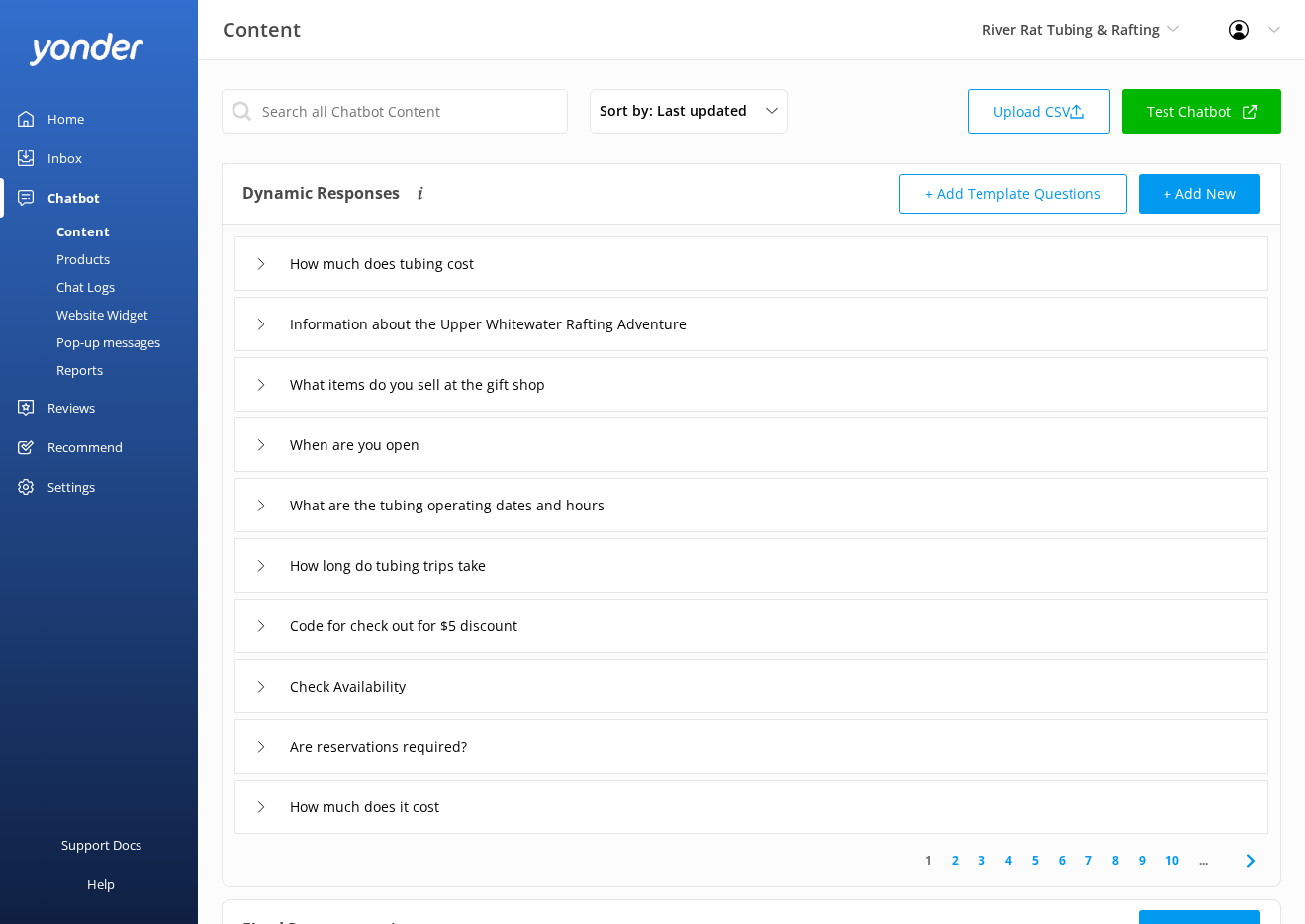 click on "Settings" at bounding box center (71, 487) 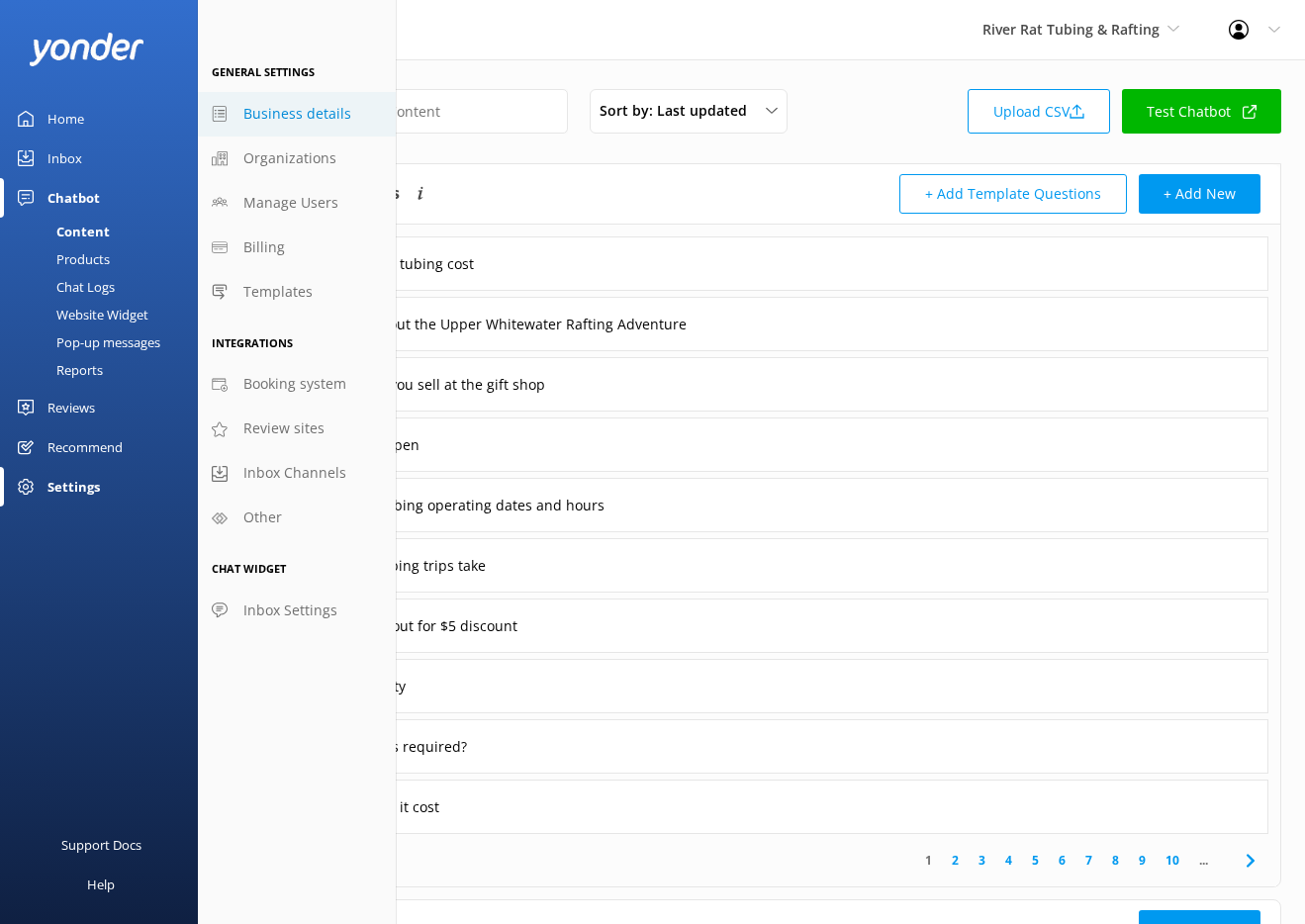 click on "Business details" at bounding box center (297, 114) 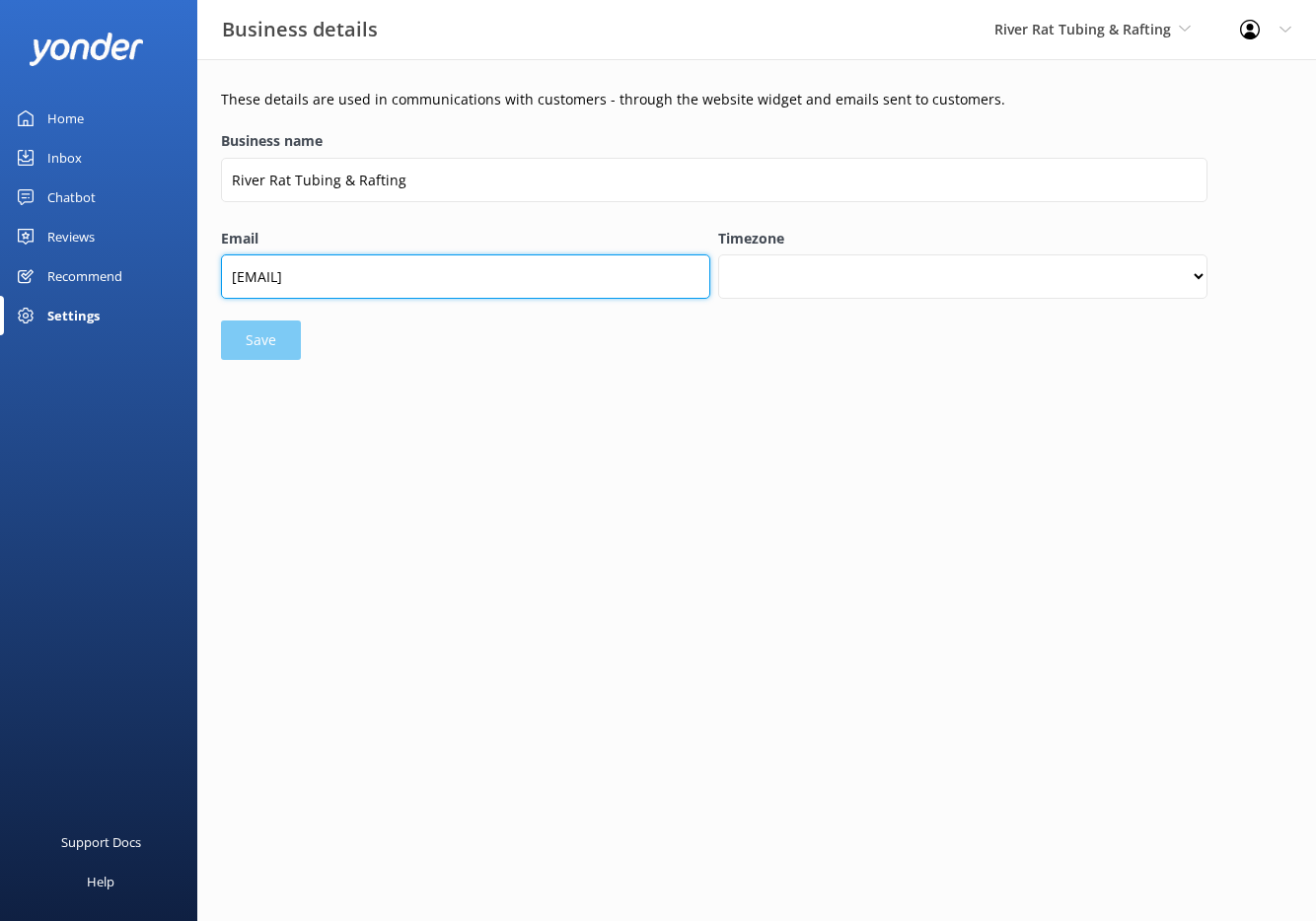 drag, startPoint x: 404, startPoint y: 281, endPoint x: 260, endPoint y: 267, distance: 144.679 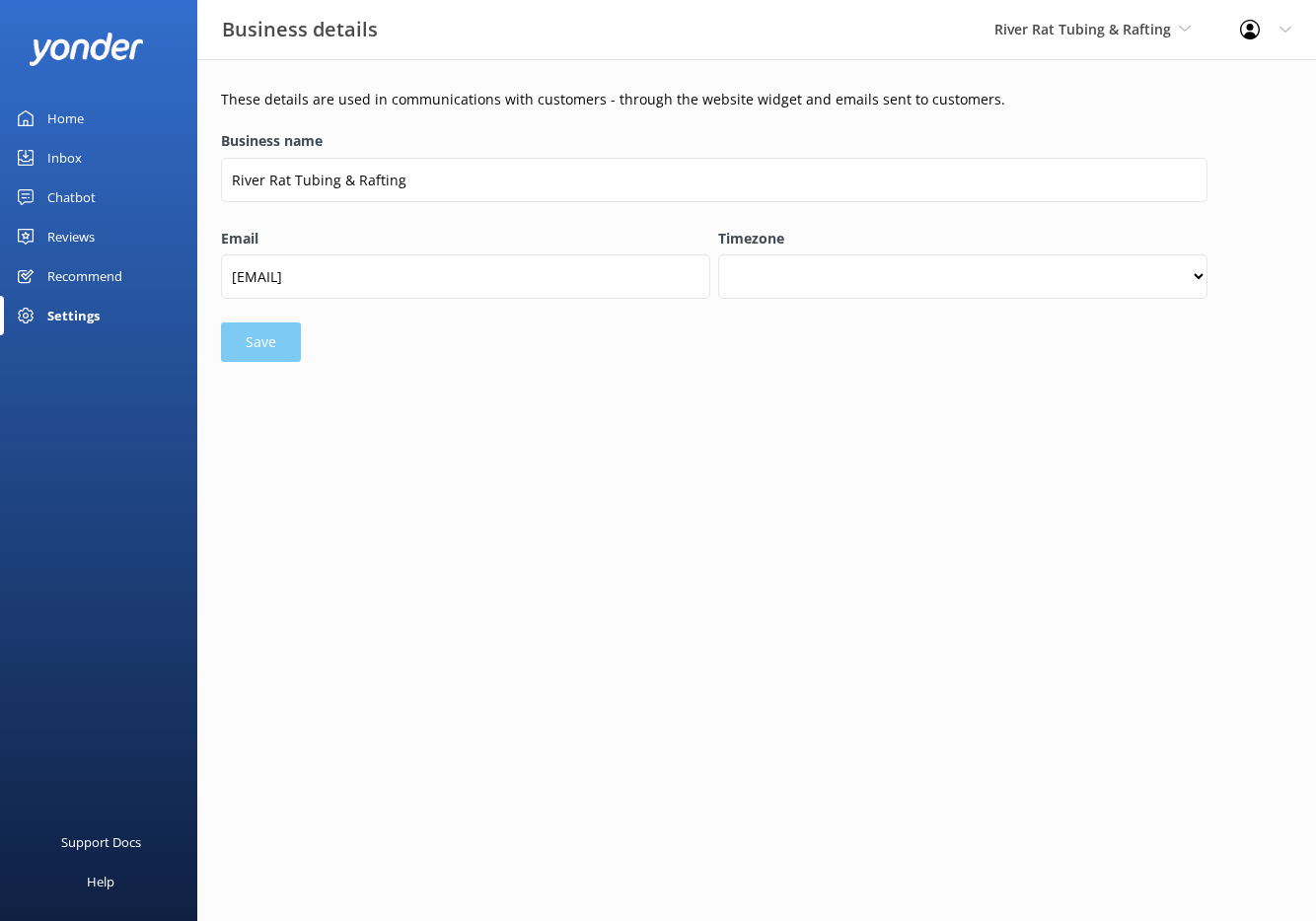 click on "Chatbot" at bounding box center [71, 197] 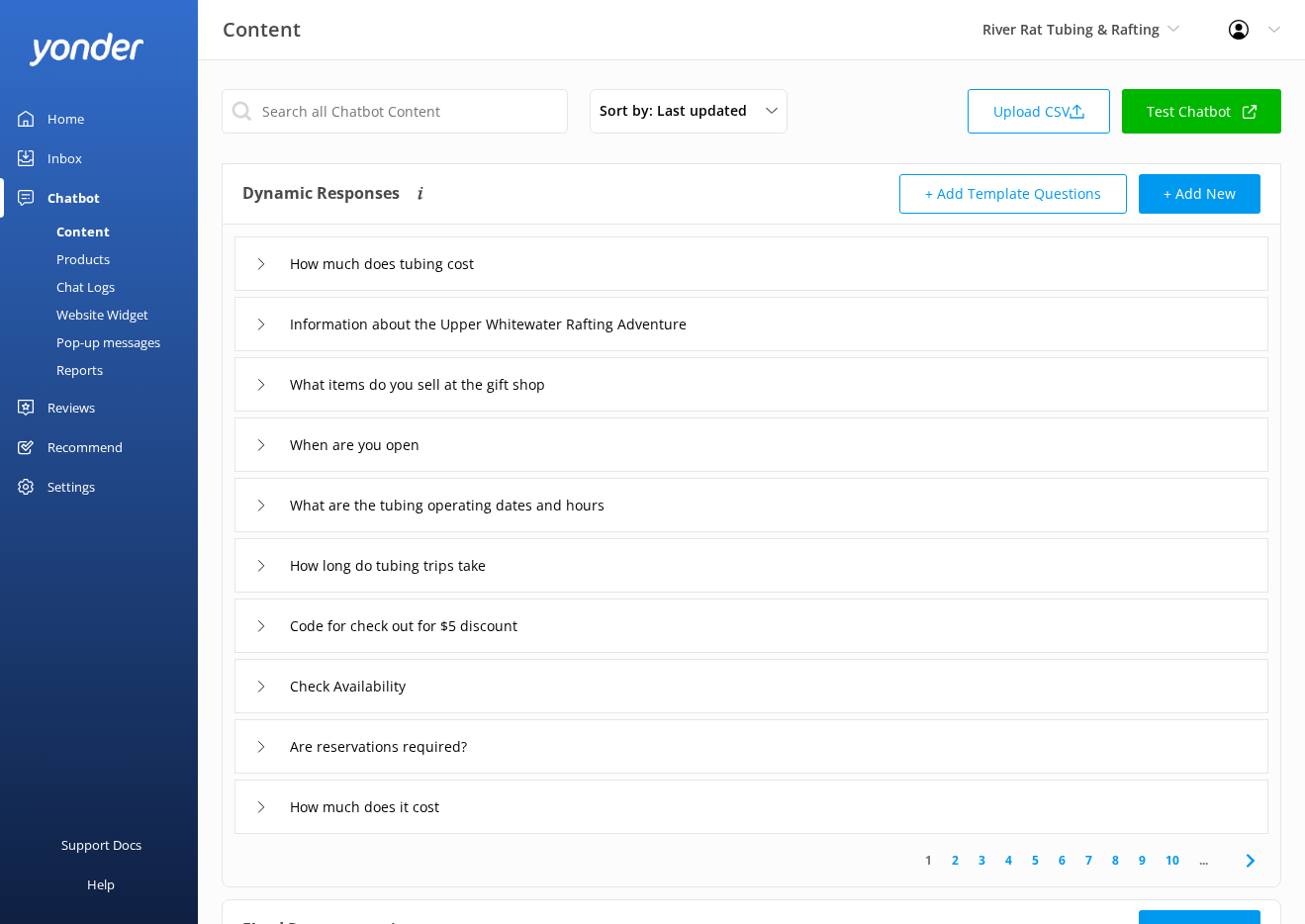 click on "Reports" at bounding box center (57, 370) 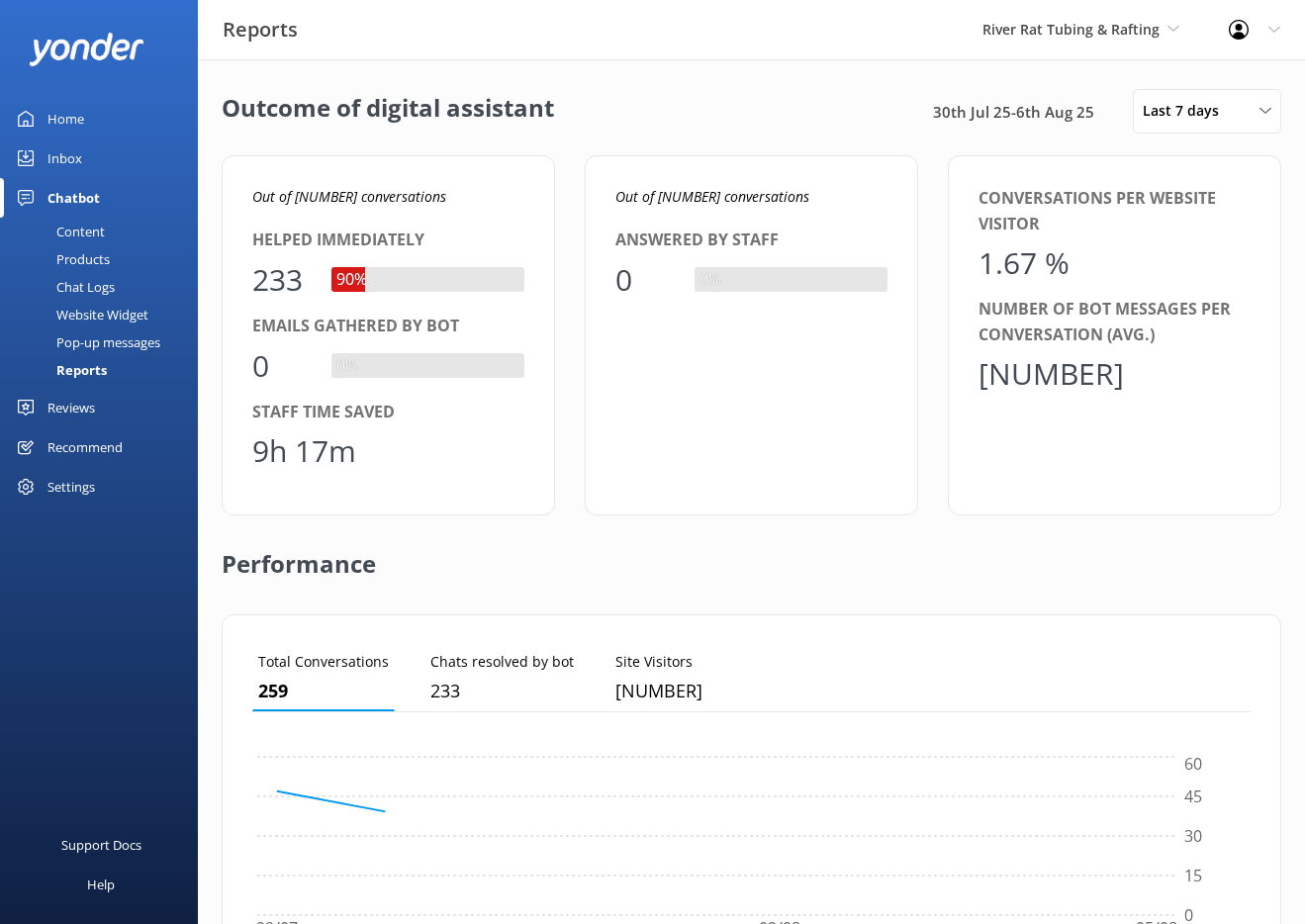 scroll, scrollTop: 16, scrollLeft: 16, axis: both 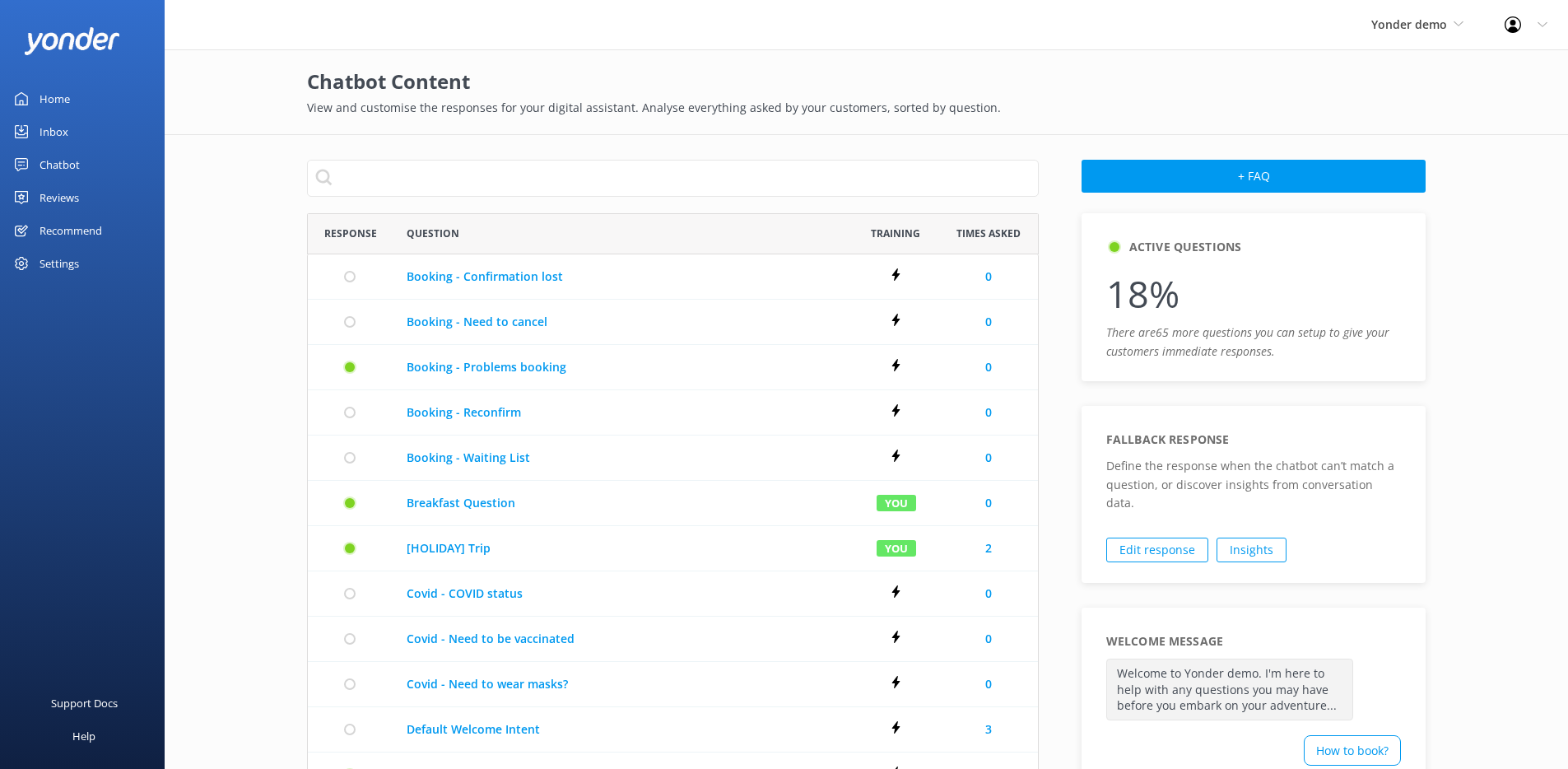 click on "Chatbot" at bounding box center [59, 165] 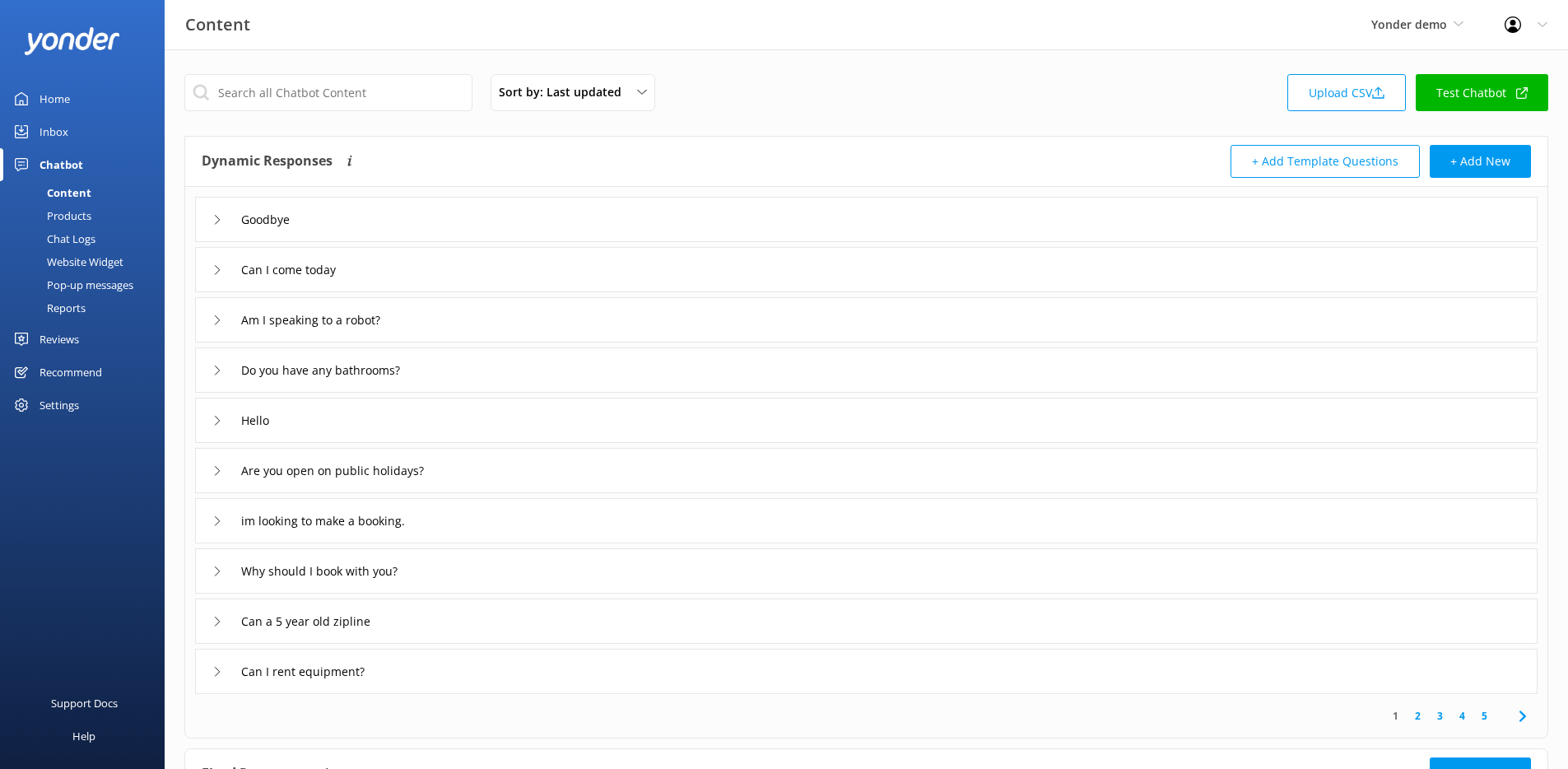 click on "Test Chatbot" at bounding box center [1482, 92] 